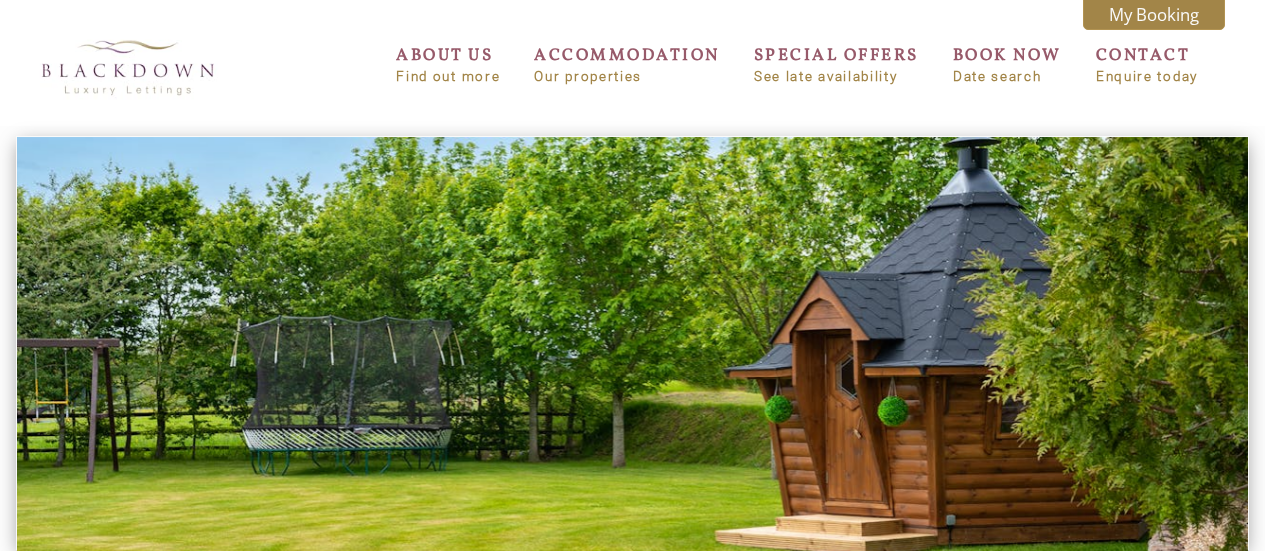 scroll, scrollTop: 0, scrollLeft: 0, axis: both 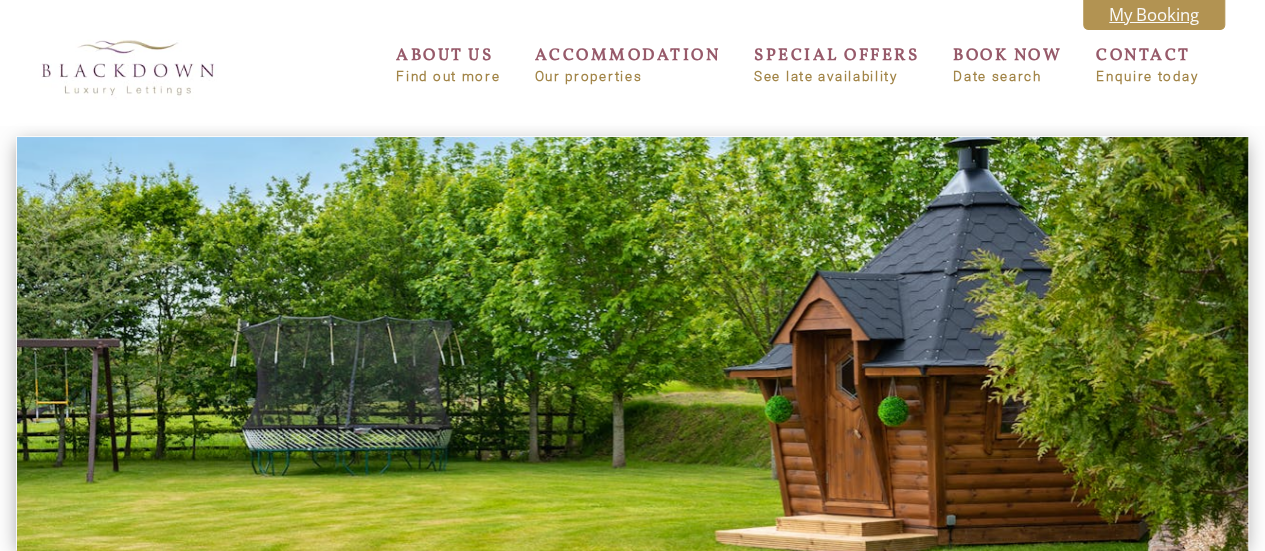 click on "My Booking" at bounding box center [1154, 14] 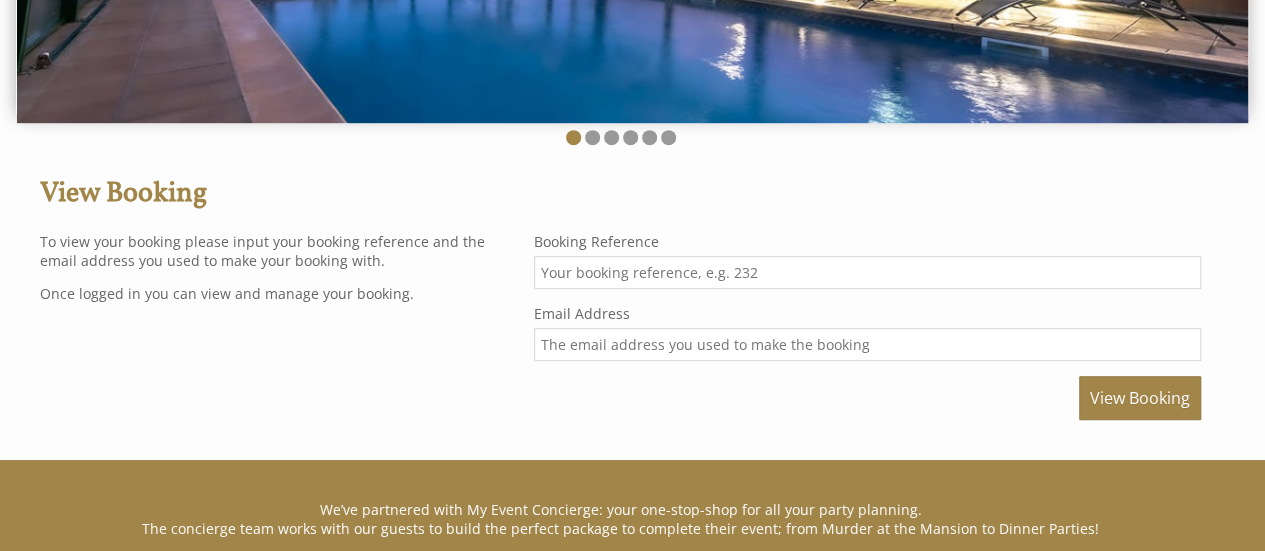 scroll, scrollTop: 600, scrollLeft: 0, axis: vertical 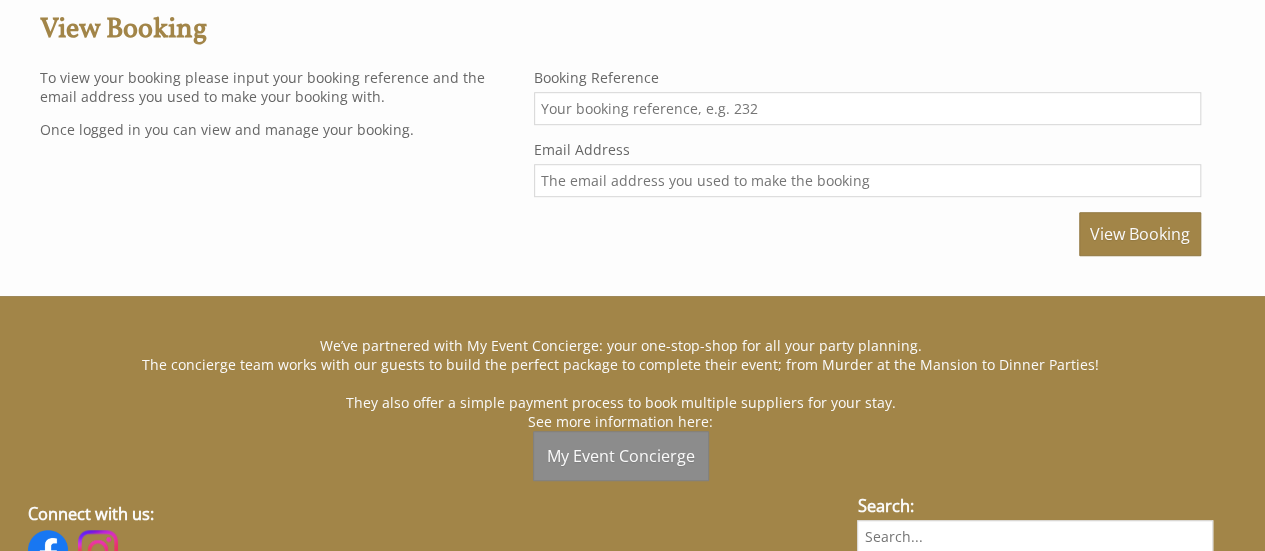 click on "Booking Reference" at bounding box center (867, 108) 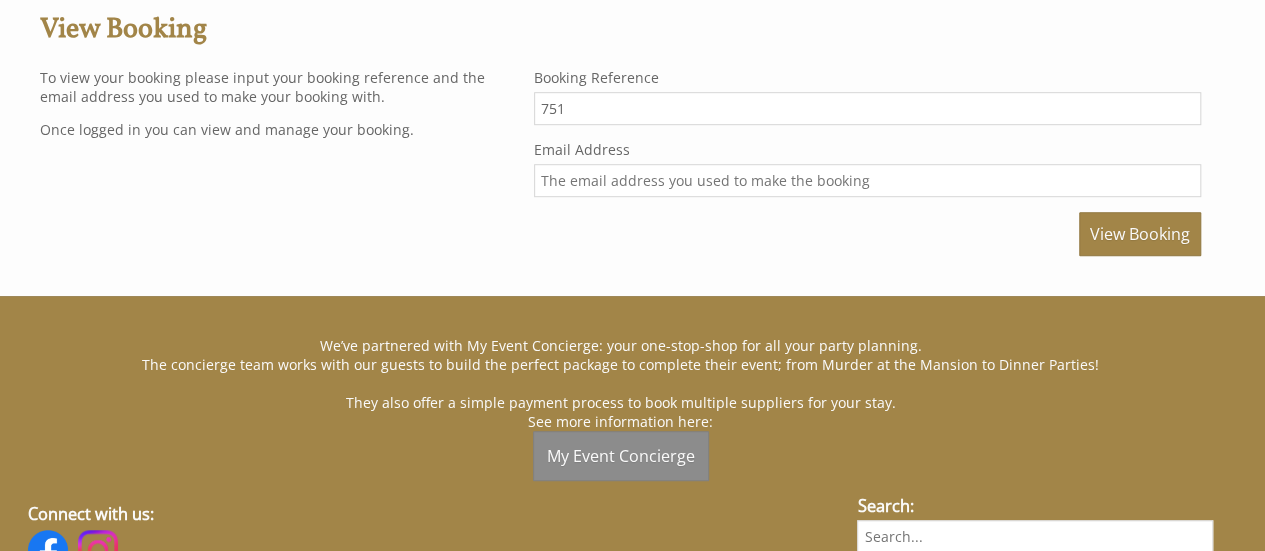 click on "Email Address" at bounding box center [867, 180] 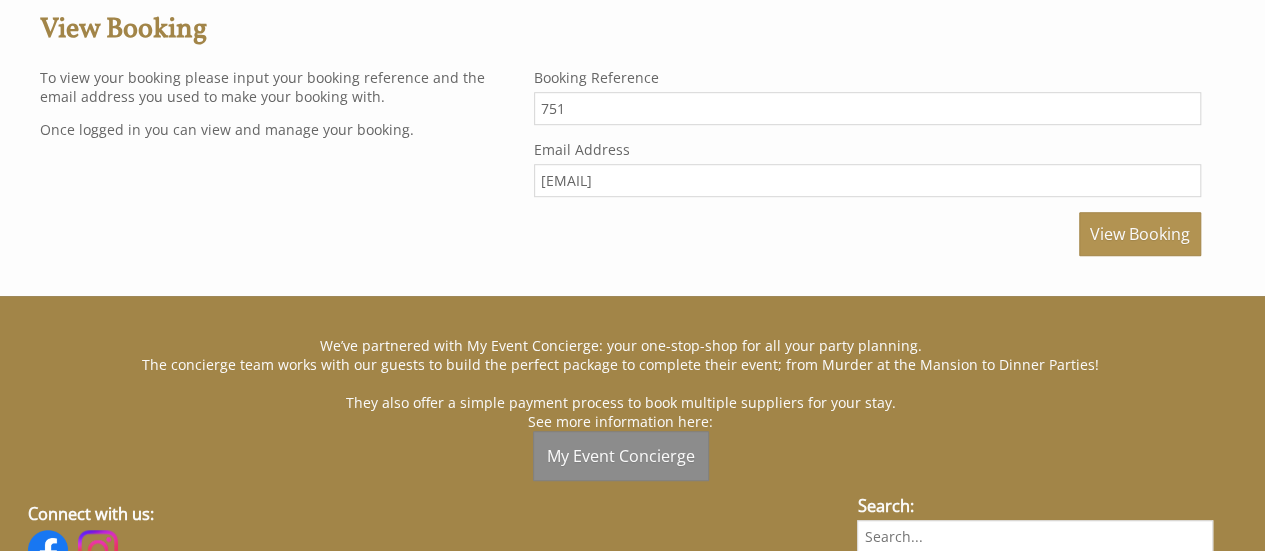 click on "View Booking" at bounding box center (1140, 234) 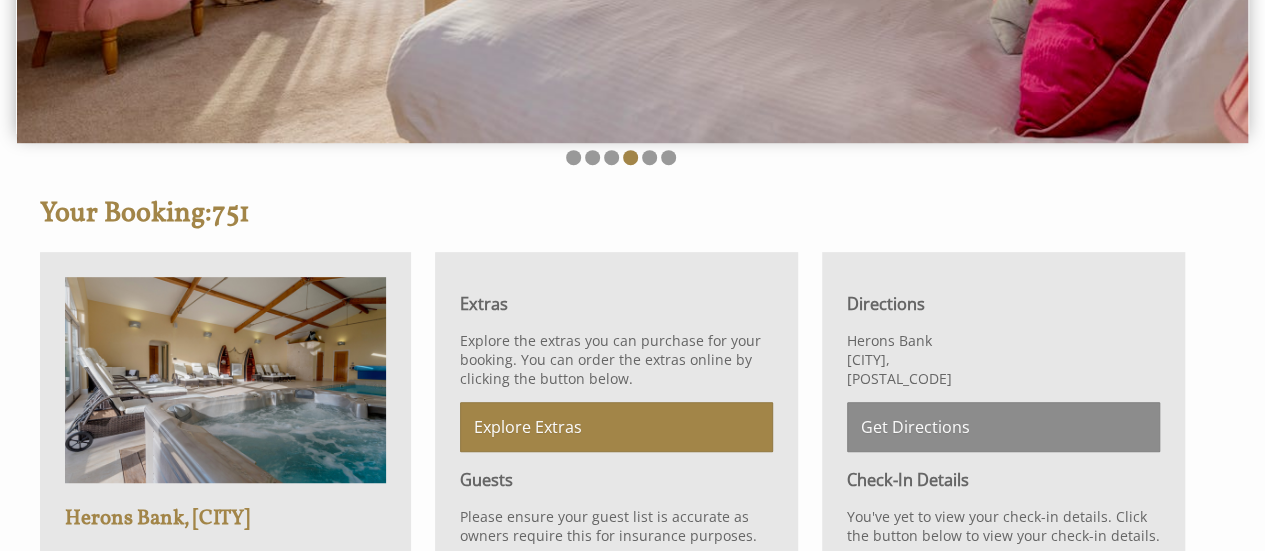 scroll, scrollTop: 600, scrollLeft: 0, axis: vertical 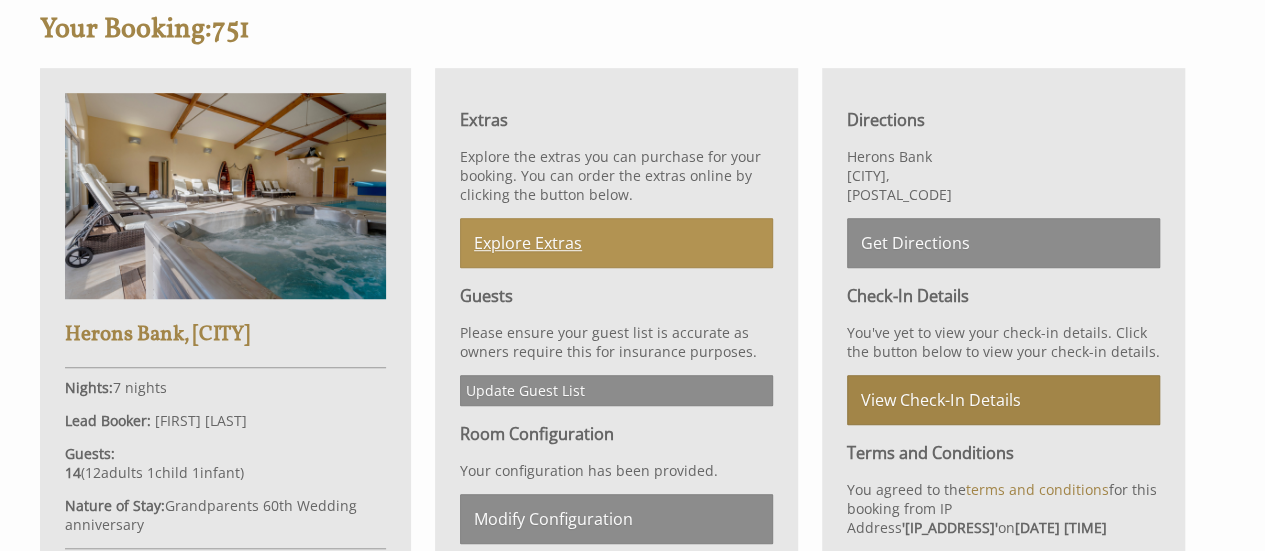 click on "Explore Extras" at bounding box center (616, 243) 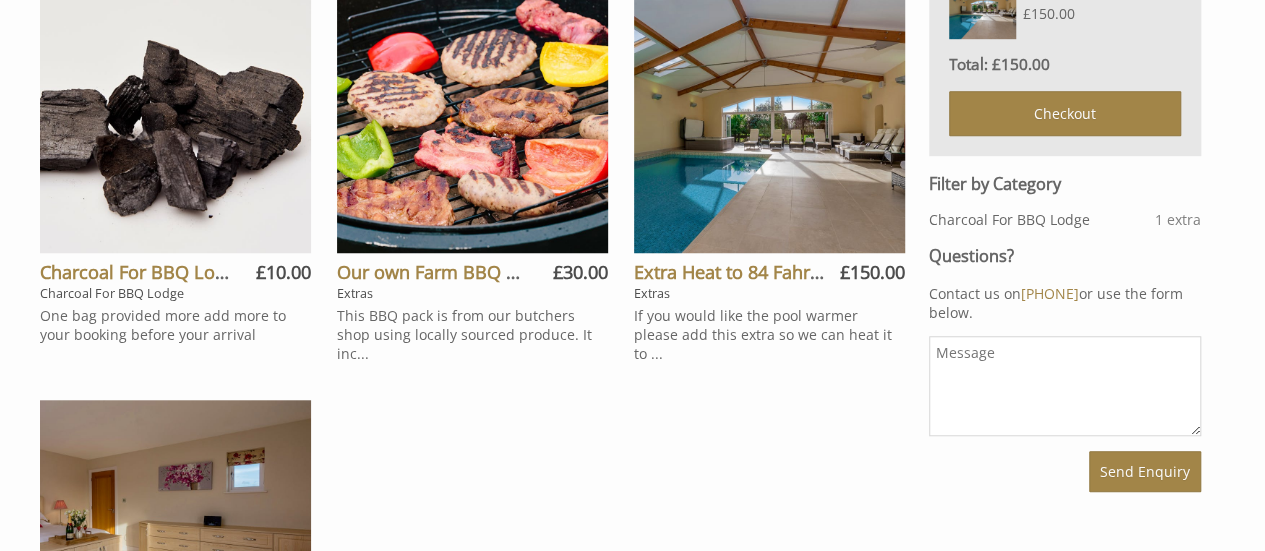 scroll, scrollTop: 600, scrollLeft: 0, axis: vertical 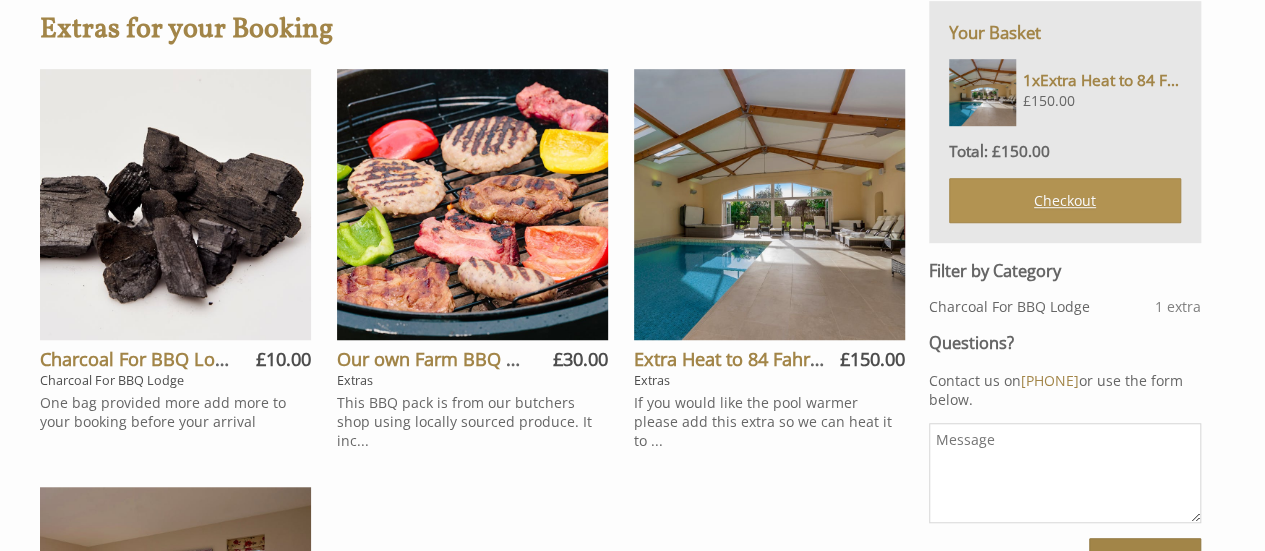 click on "Checkout" at bounding box center [1065, 200] 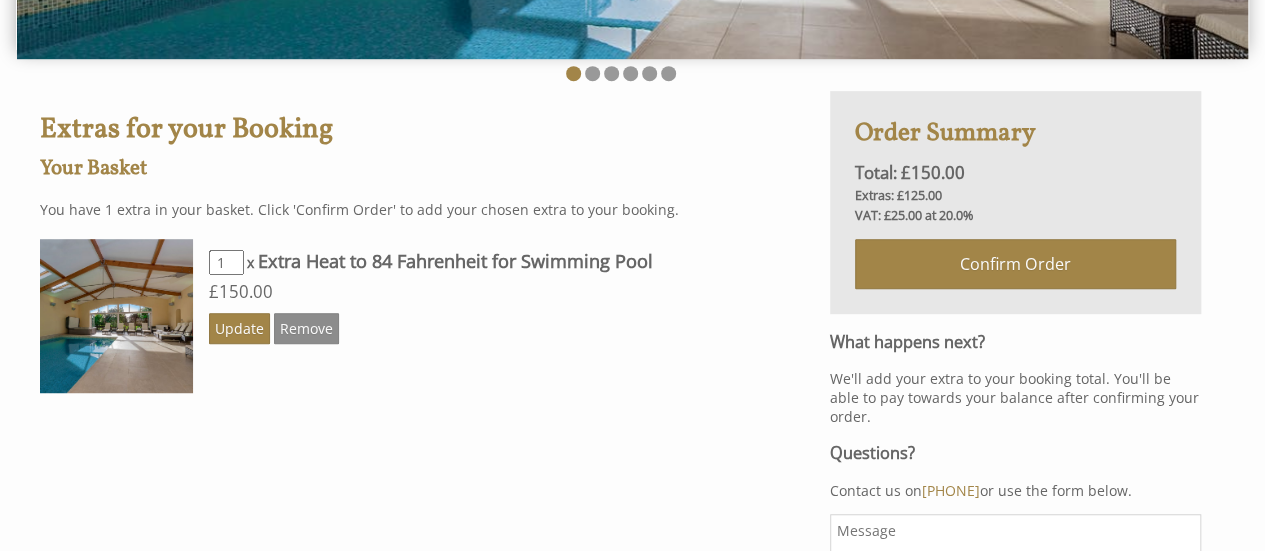 scroll, scrollTop: 600, scrollLeft: 0, axis: vertical 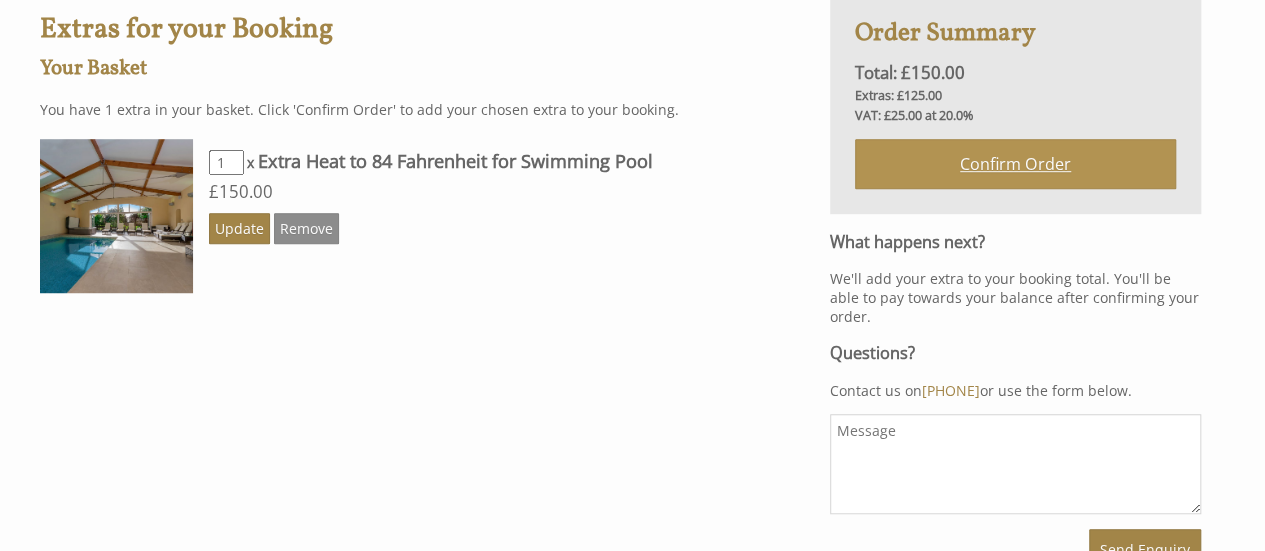 click on "Confirm Order" at bounding box center (1015, 164) 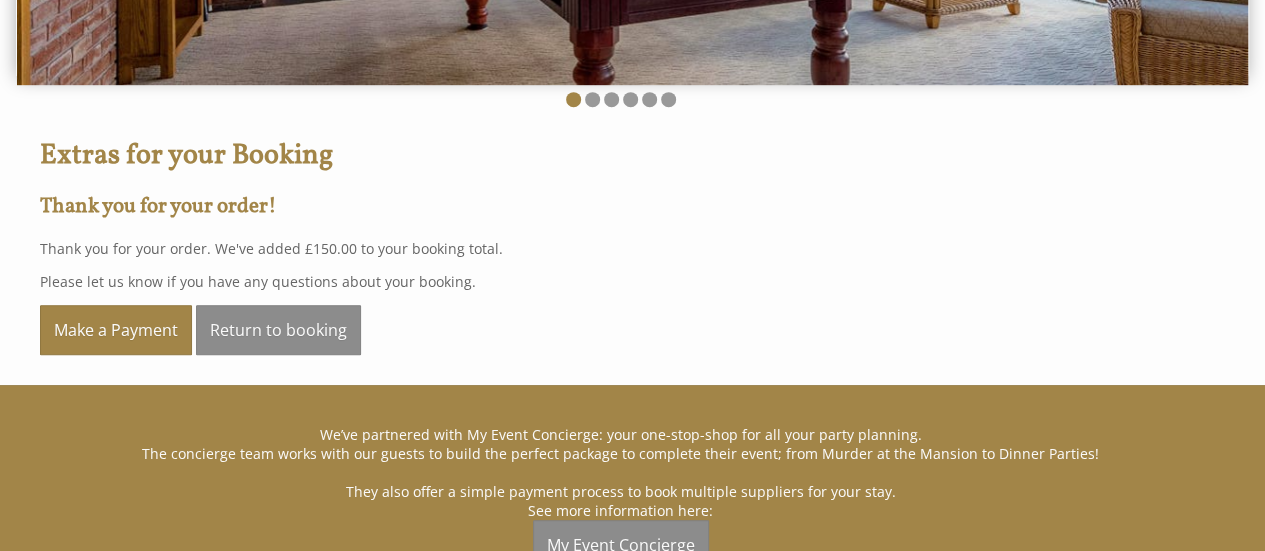 scroll, scrollTop: 500, scrollLeft: 0, axis: vertical 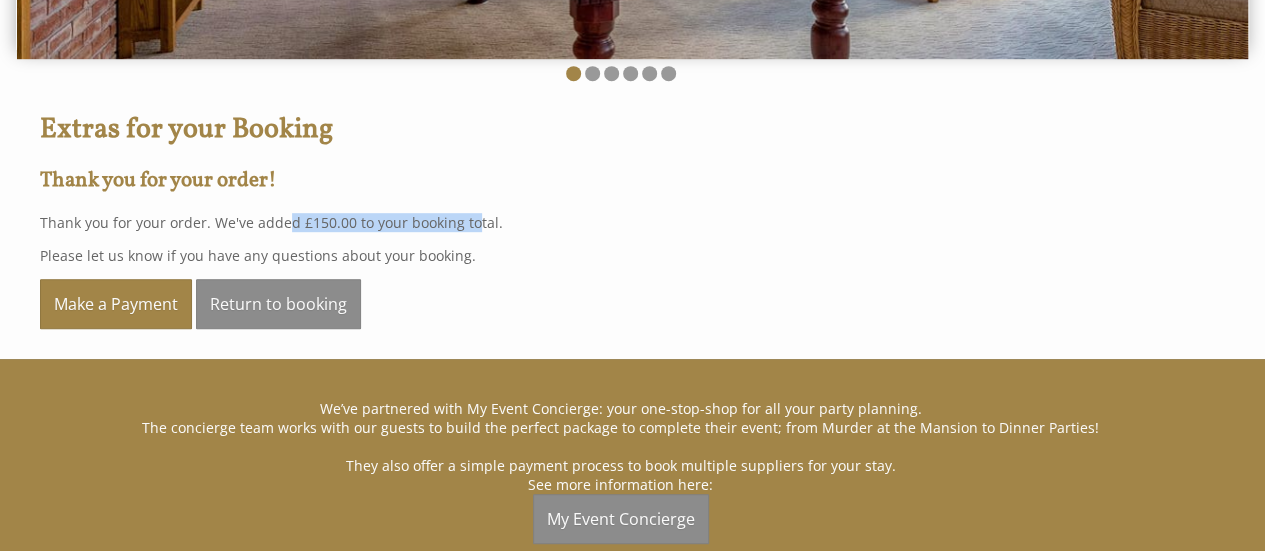 drag, startPoint x: 296, startPoint y: 220, endPoint x: 555, endPoint y: 277, distance: 265.19803 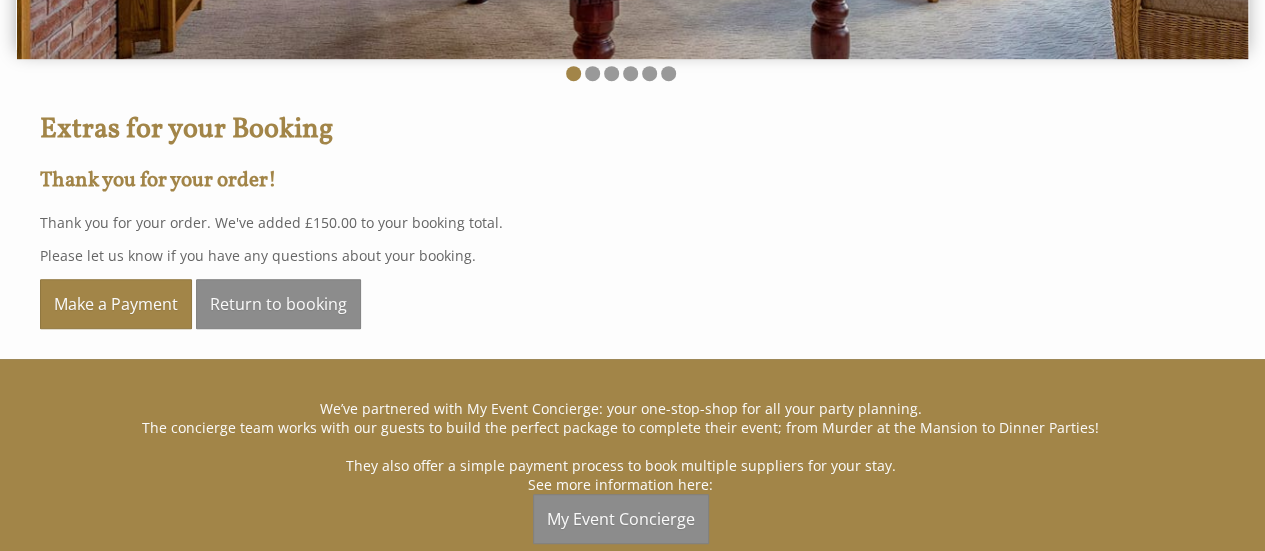 click on "Thank you for your order!
Thank you for your order. We've added £150.00 to your booking total.
Please let us know if you have any questions about your booking.
Make a Payment
Return to booking" at bounding box center [423, 247] 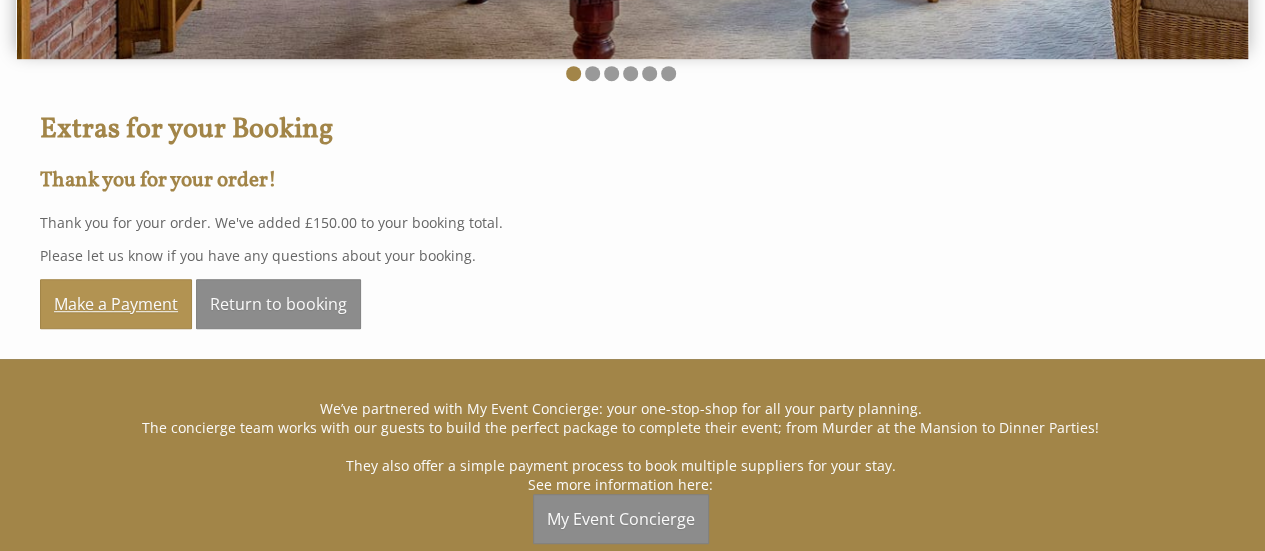 click on "Make a Payment" at bounding box center [116, 304] 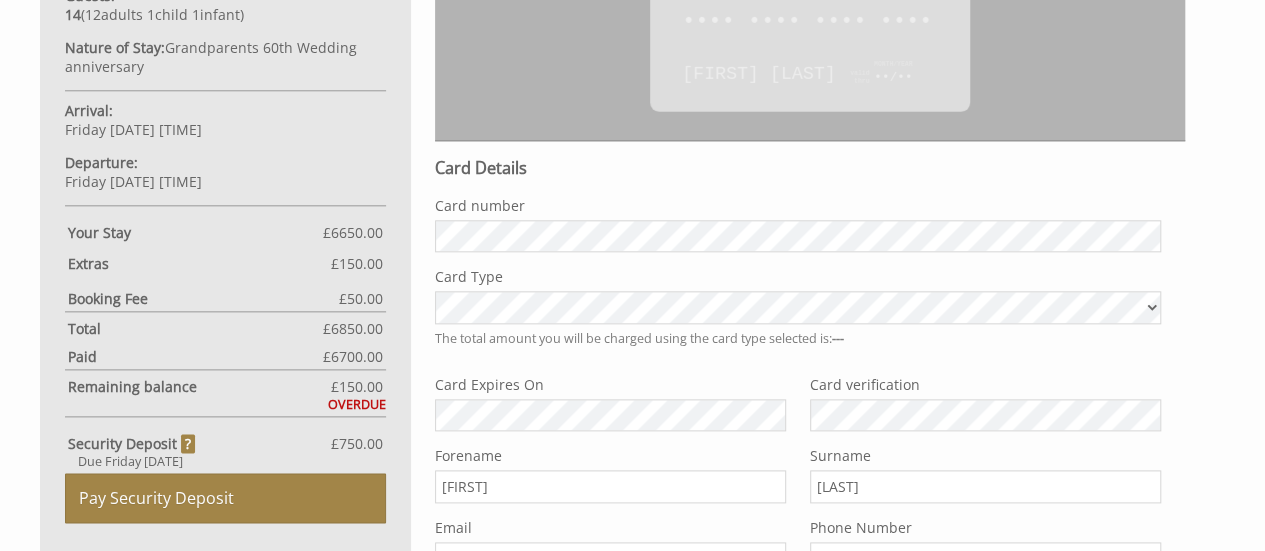 scroll, scrollTop: 1100, scrollLeft: 0, axis: vertical 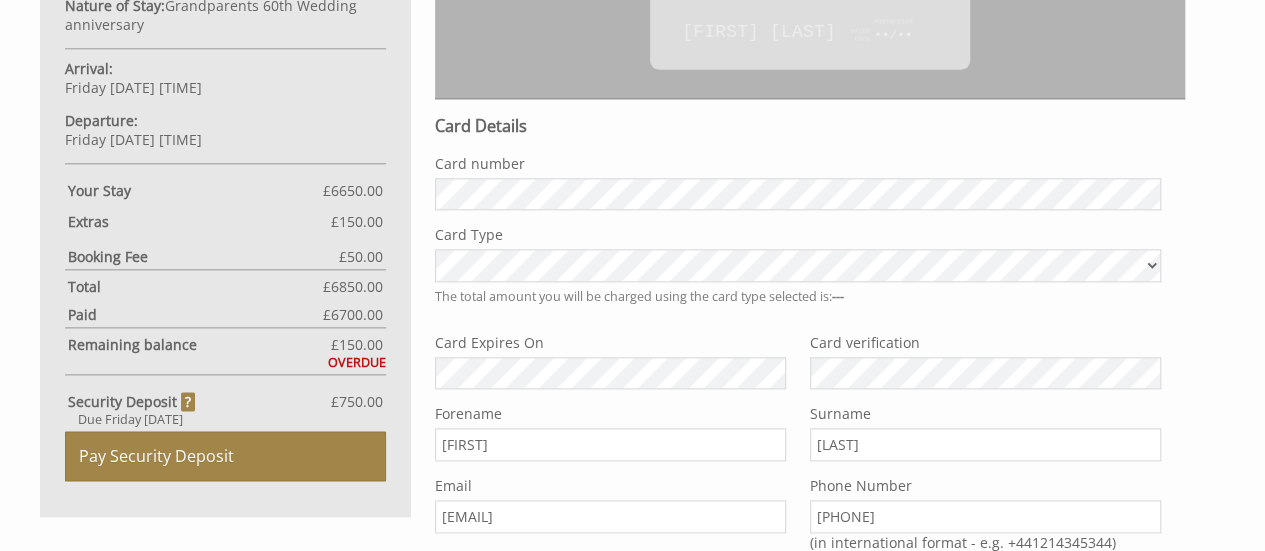 click on "Remaining balance £ 150.00 OVERDUE" at bounding box center [225, 349] 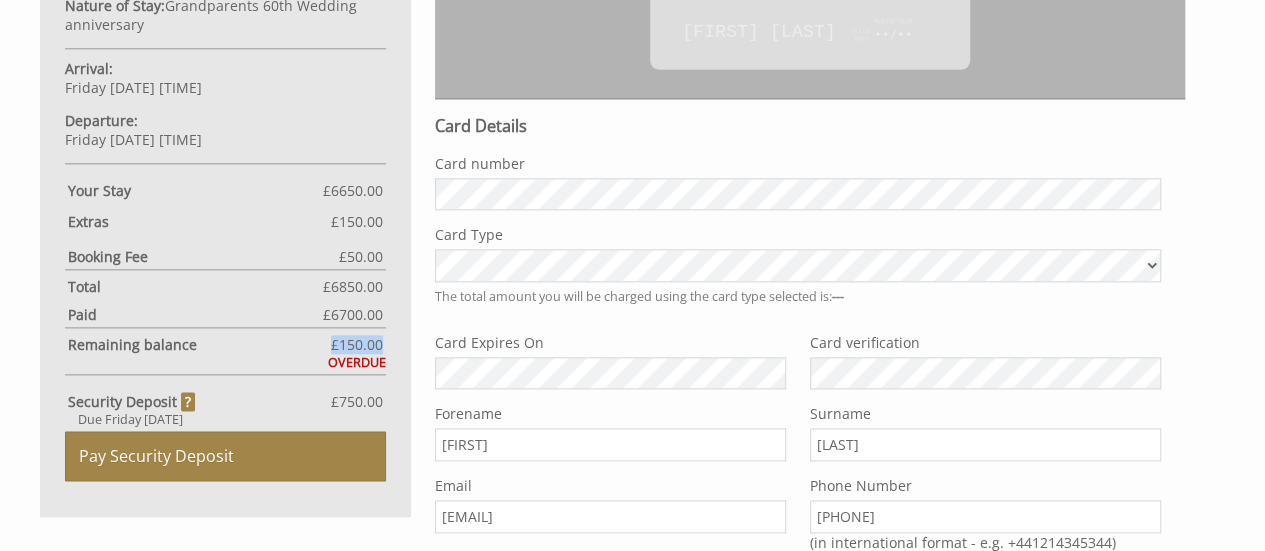drag, startPoint x: 326, startPoint y: 339, endPoint x: 398, endPoint y: 329, distance: 72.691124 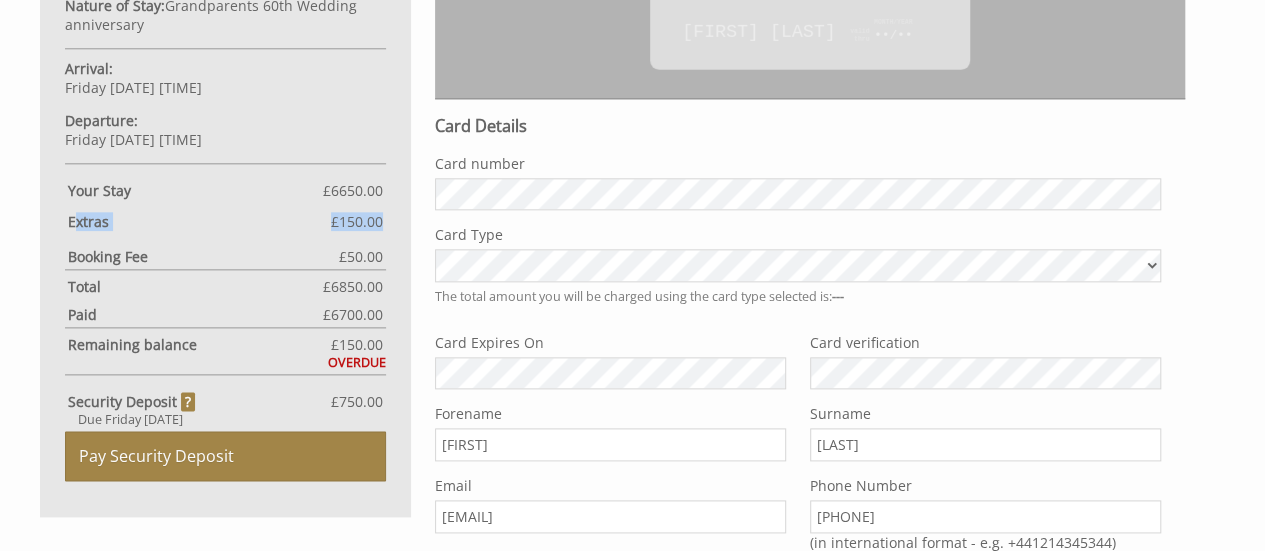 drag, startPoint x: 75, startPoint y: 211, endPoint x: 406, endPoint y: 209, distance: 331.00604 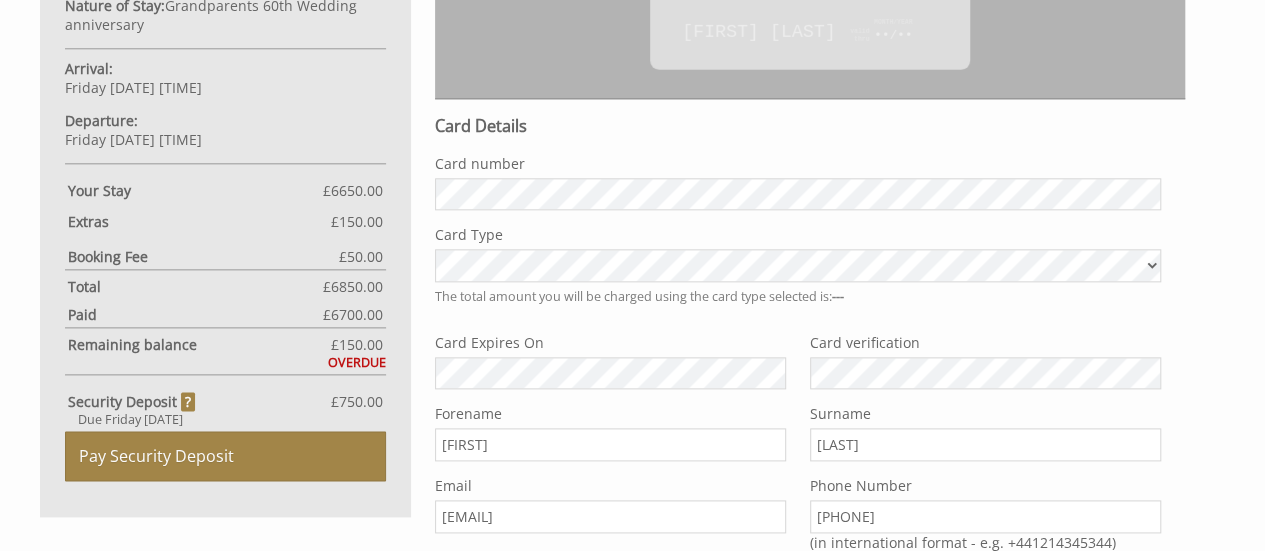 click on "150.00" at bounding box center [361, 344] 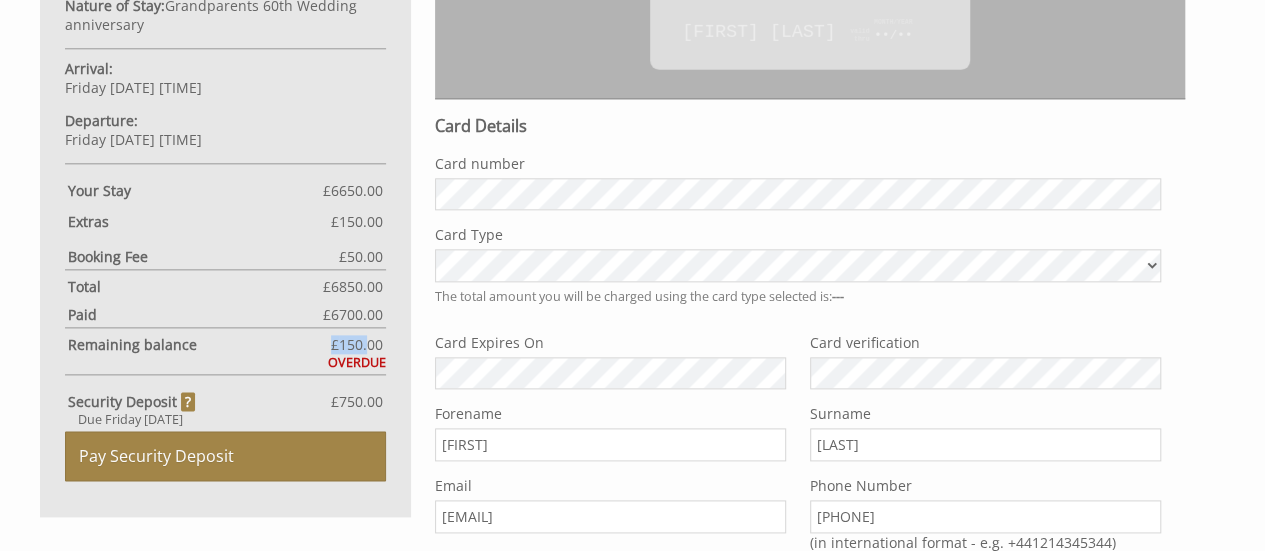 drag, startPoint x: 320, startPoint y: 333, endPoint x: 370, endPoint y: 335, distance: 50.039986 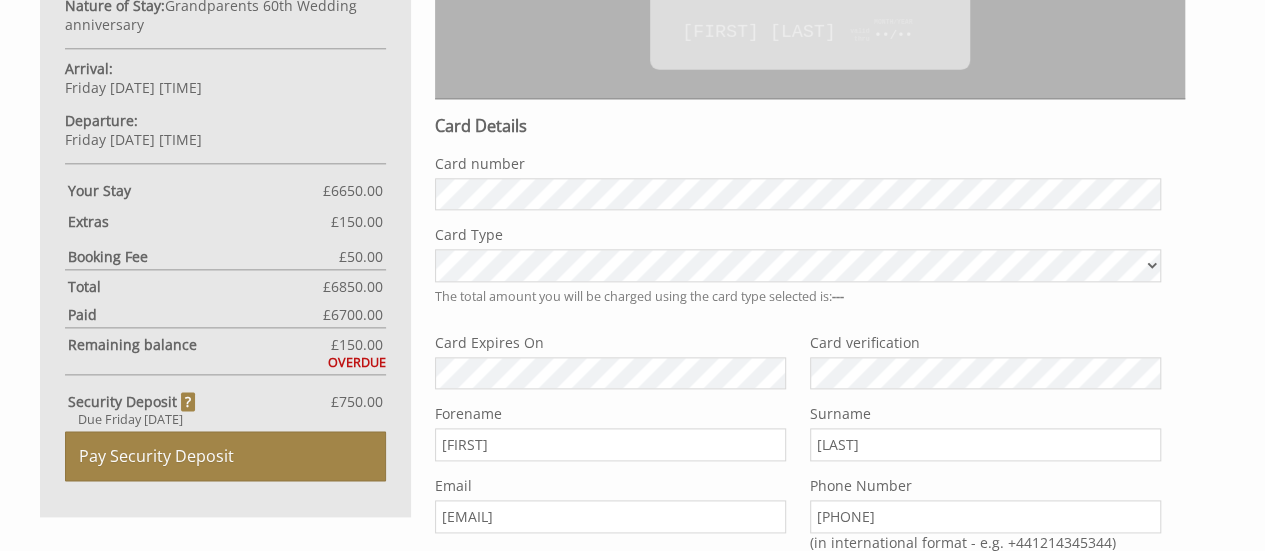 click on "Herons Bank, [CITY]
Nights:  7 nights
Lead Booker:   [FIRST] [LAST]
Guests:
14  ( 12  adult s   1  child ren   1  infant s )
Nature of Stay:  Grandparents 60th Wedding anniversary
Arrival:
Friday [DATE] [TIME]
Departure:
Friday [DATE] [TIME]
Your Stay £ 6650.00
Extra Guest s  ( 0 ) £ 0.00
Extras £ 150.00
Pet Fee (0) £ 0.00
Refund Protection £ 0.00
Booking Fee £ 50.00
Total £ 6850.00
Paid £ 6700.00
Remaining balance £ 150.00 OVERDUE
Security Deposit £ 750.00 Due Friday [DATE]
Pay Security Deposit" at bounding box center [225, 42] 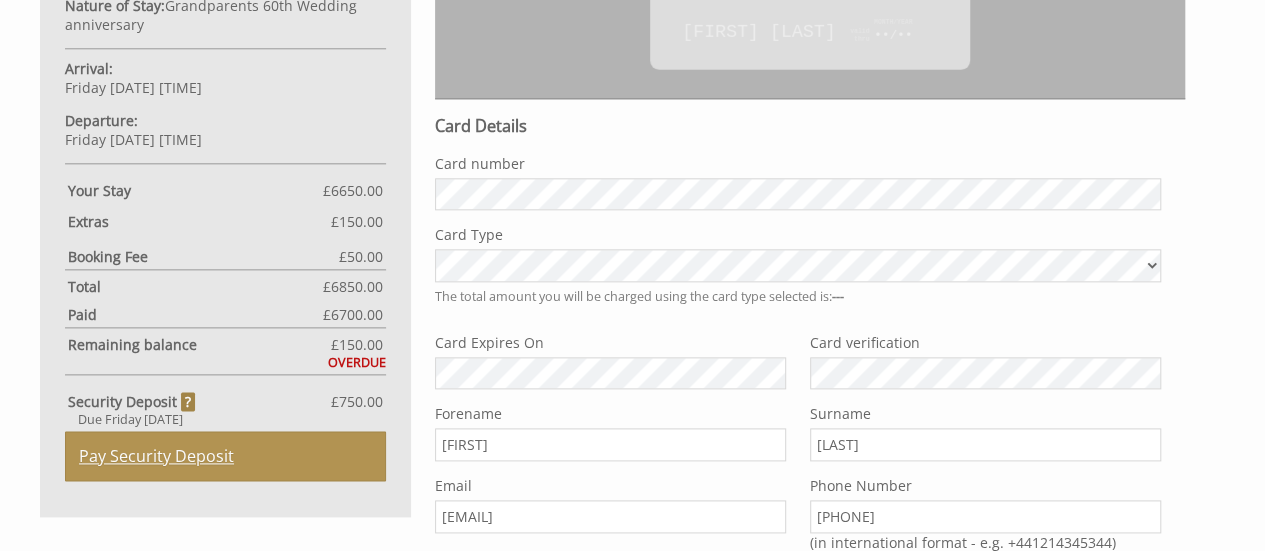 click on "Pay Security Deposit" at bounding box center (225, 456) 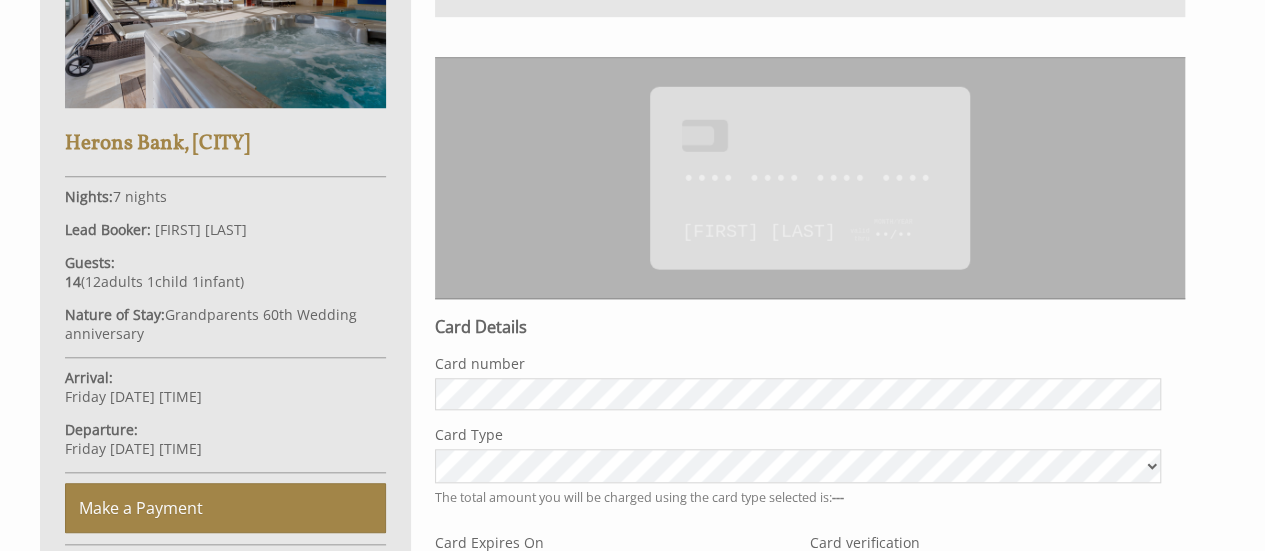 scroll, scrollTop: 891, scrollLeft: 0, axis: vertical 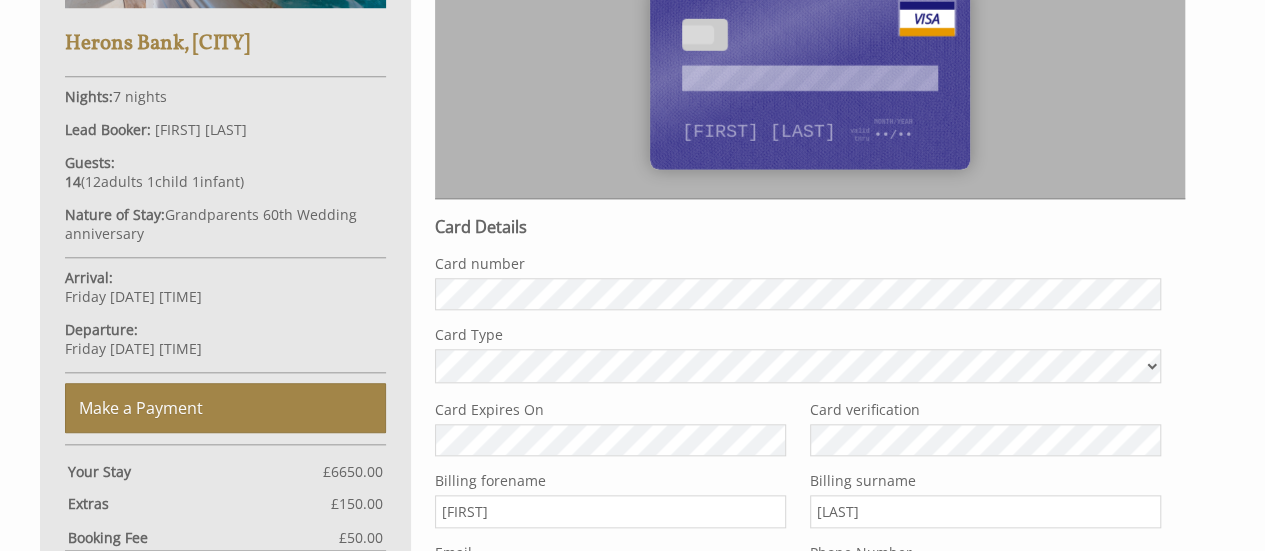 click on "Card number
Card Type
The total amount you will be charged using the card type selected is:  £750.00
Card Expires On
Card verification" at bounding box center [798, 362] 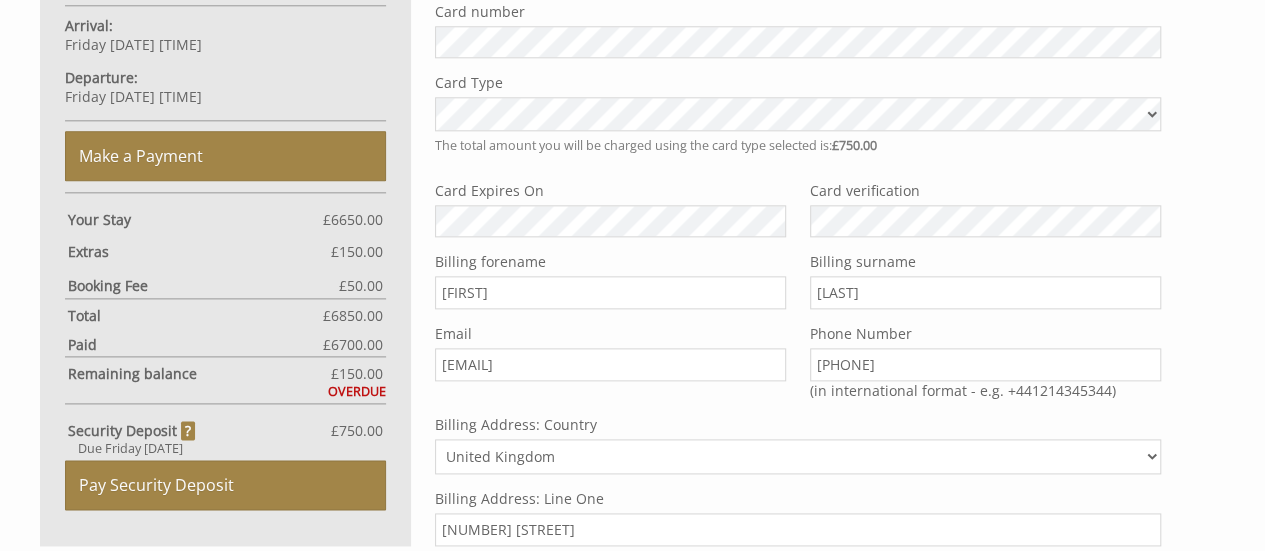 scroll, scrollTop: 1191, scrollLeft: 0, axis: vertical 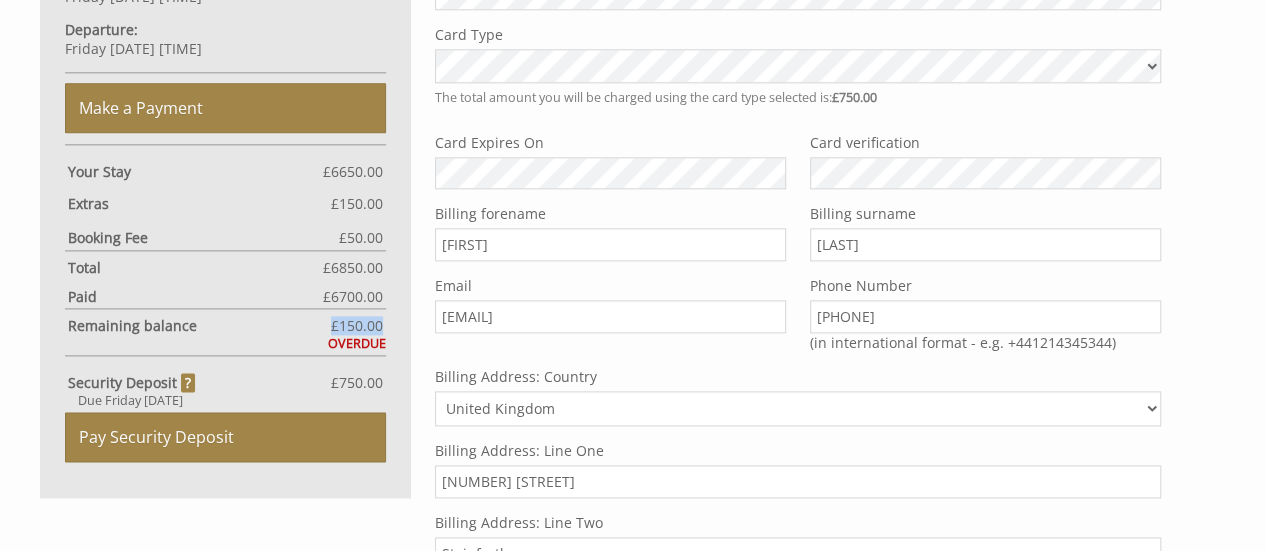drag, startPoint x: 333, startPoint y: 319, endPoint x: 394, endPoint y: 325, distance: 61.294373 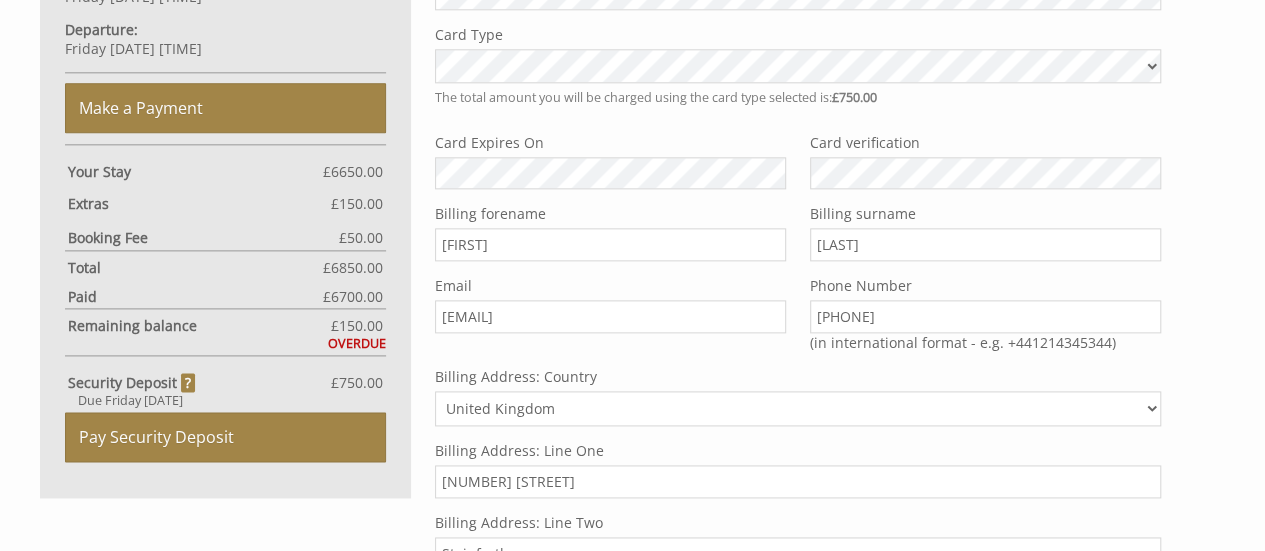 click on "Herons Bank, [CITY]
Nights:  7 nights
Lead Booker:   [FIRST] [LAST]
Guests:
14  ( 12  adult s   1  child ren   1  infant s )
Nature of Stay:  Grandparents 60th Wedding anniversary
Arrival:
Friday [DATE] [TIME]
Departure:
Friday [DATE] [TIME]
Make a Payment
Your Stay £ 6650.00
Extra Guest s  ( 0 ) £ 0.00
Extras £ 150.00
Pet Fee (0) £ 0.00
Refund Protection £ 0.00
Booking Fee £ 50.00
Total £ 6850.00
Paid £ 6700.00
Remaining balance £ 150.00 OVERDUE
Security Deposit £ 750.00 Due Friday [DATE]
Pay Security Deposit" at bounding box center (225, -12) 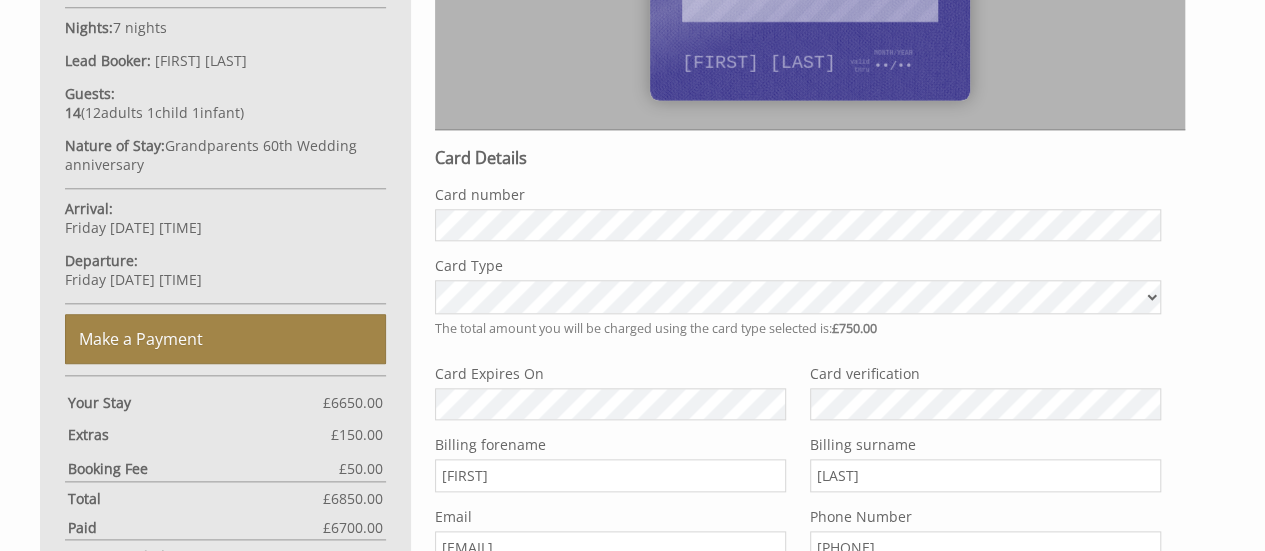 scroll, scrollTop: 991, scrollLeft: 0, axis: vertical 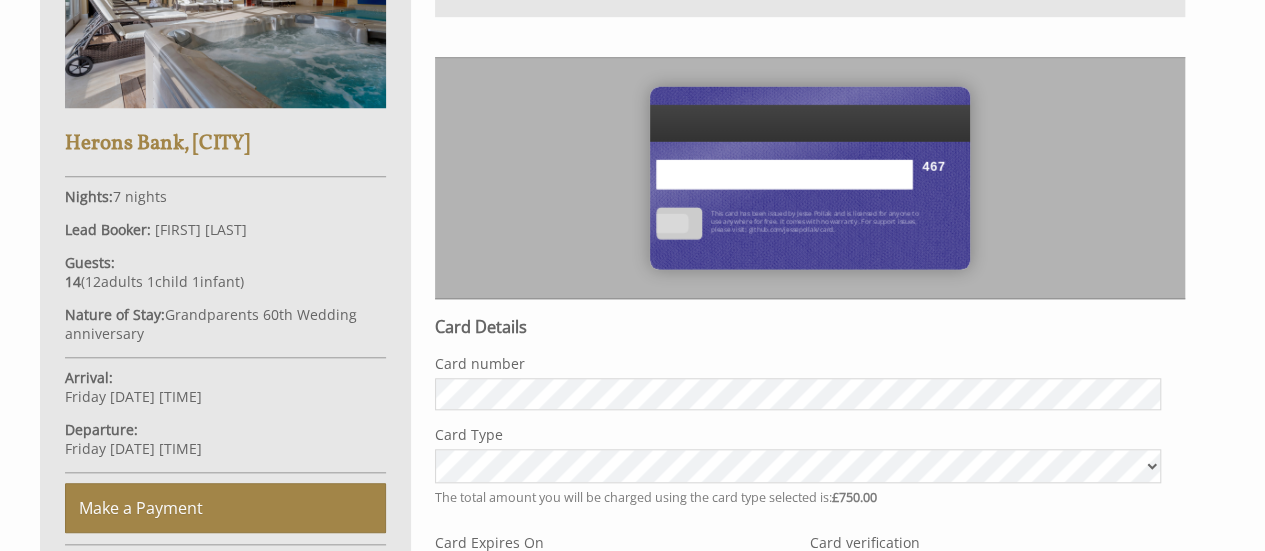 click on "Card Details" at bounding box center (810, 327) 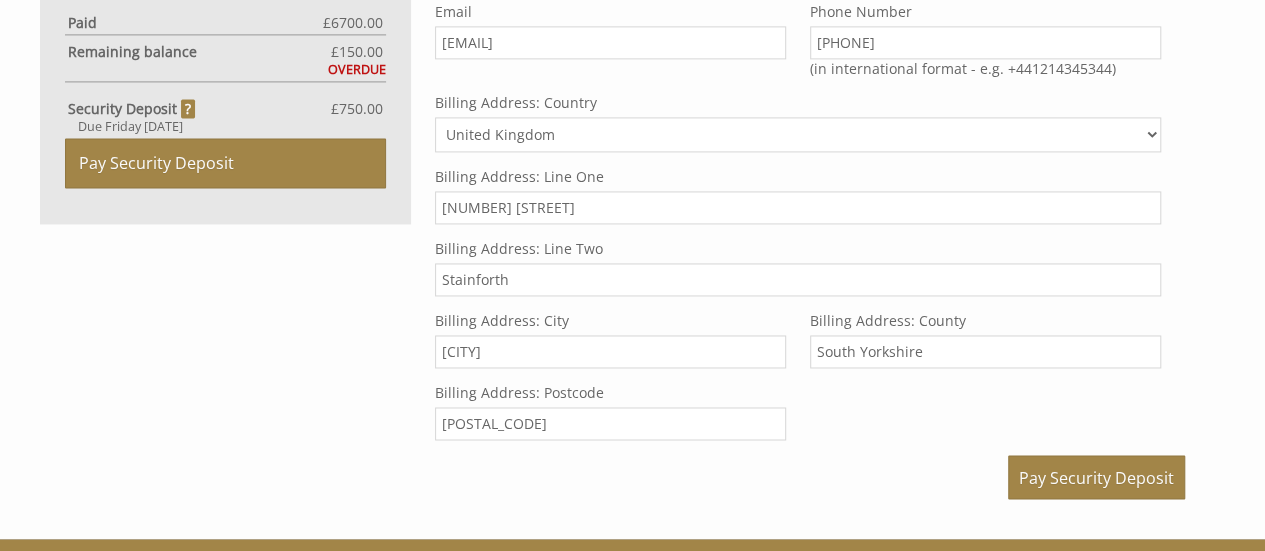 scroll, scrollTop: 1491, scrollLeft: 0, axis: vertical 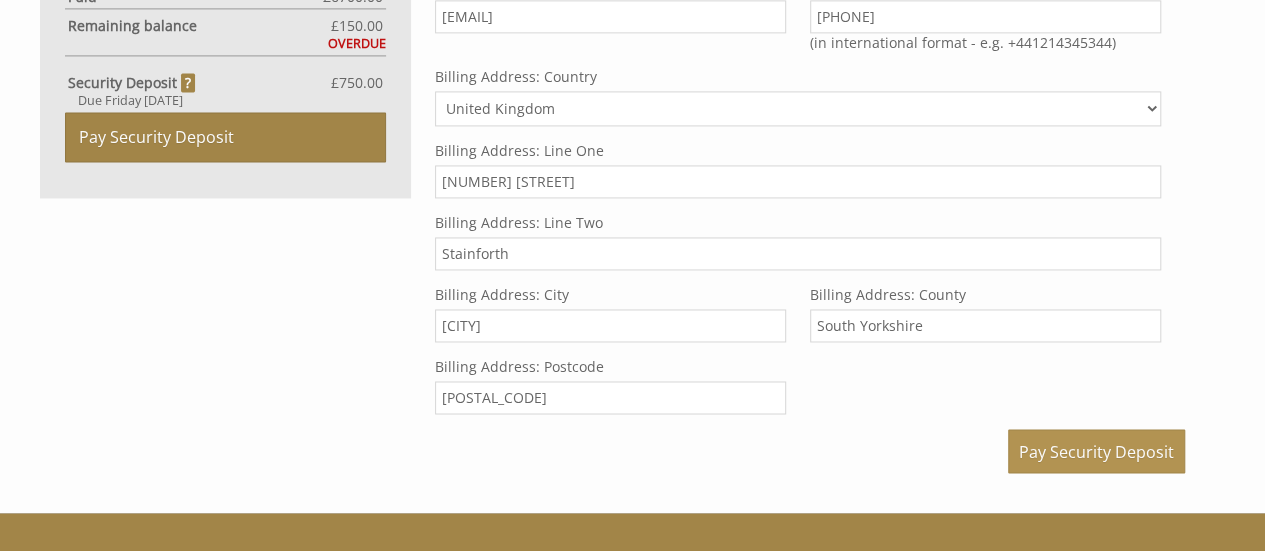 click on "Pay Security Deposit" at bounding box center (1096, 451) 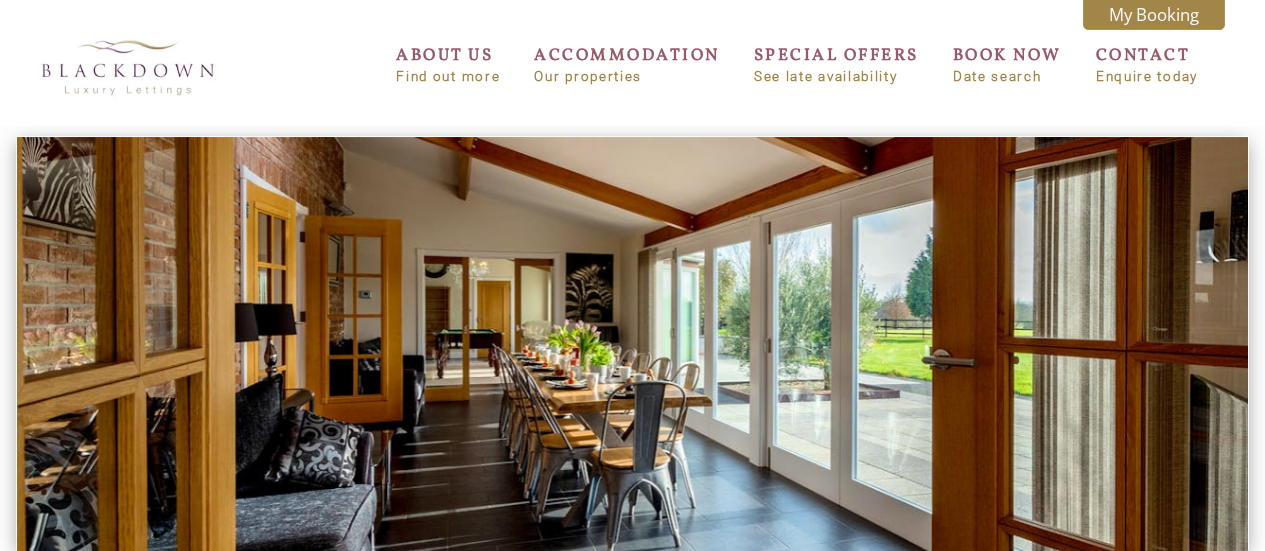 scroll, scrollTop: 669, scrollLeft: 0, axis: vertical 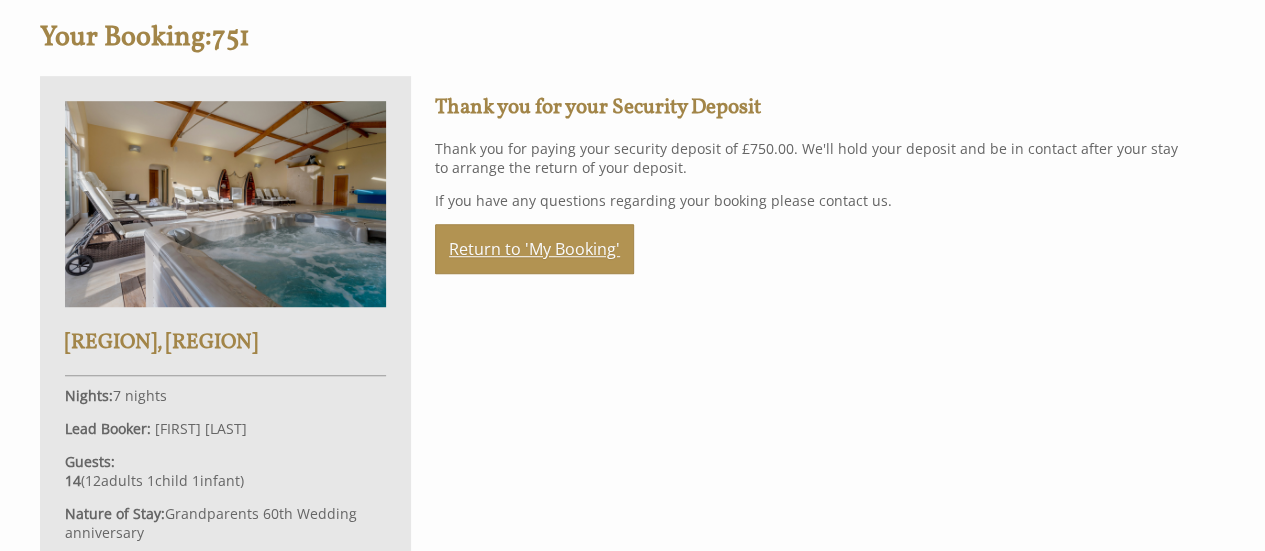 click on "Return to 'My Booking'" at bounding box center [534, 249] 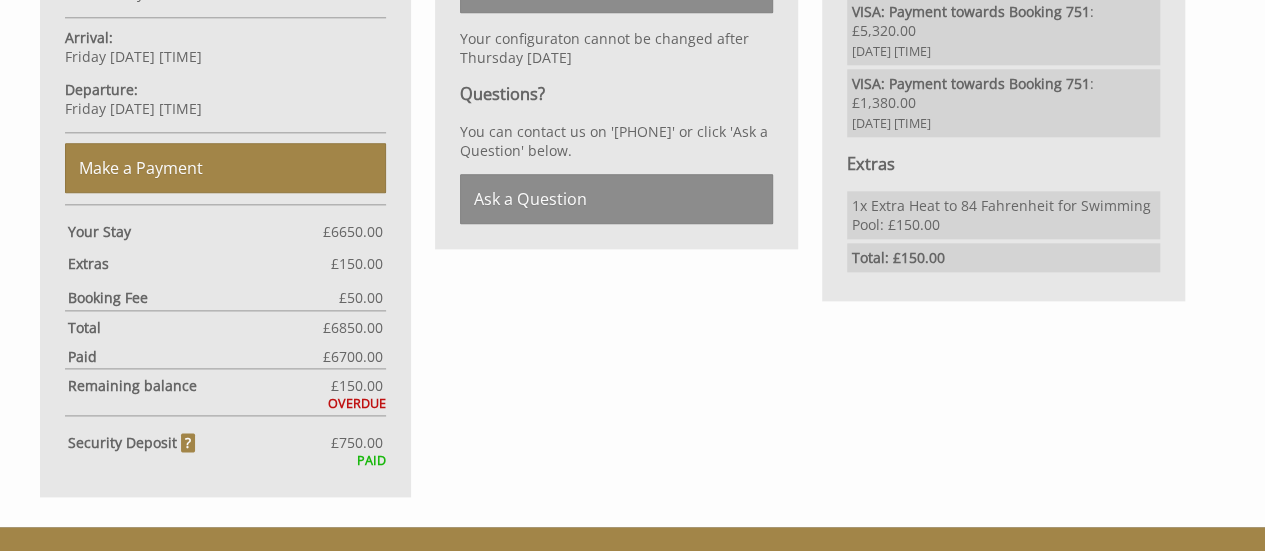 scroll, scrollTop: 1100, scrollLeft: 0, axis: vertical 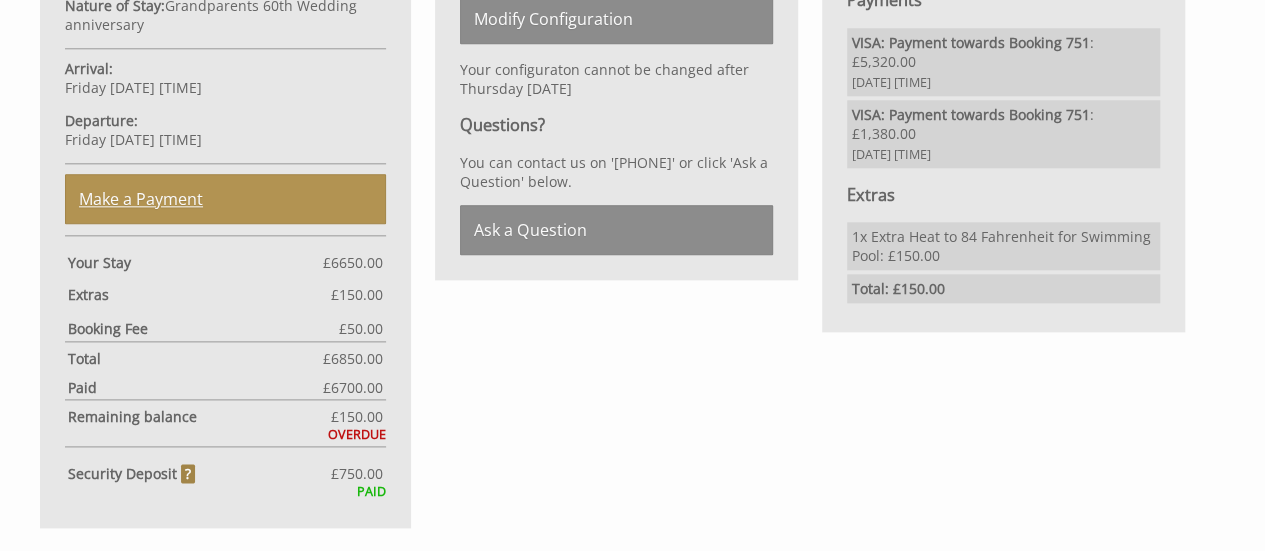 click on "Make a Payment" at bounding box center [225, 199] 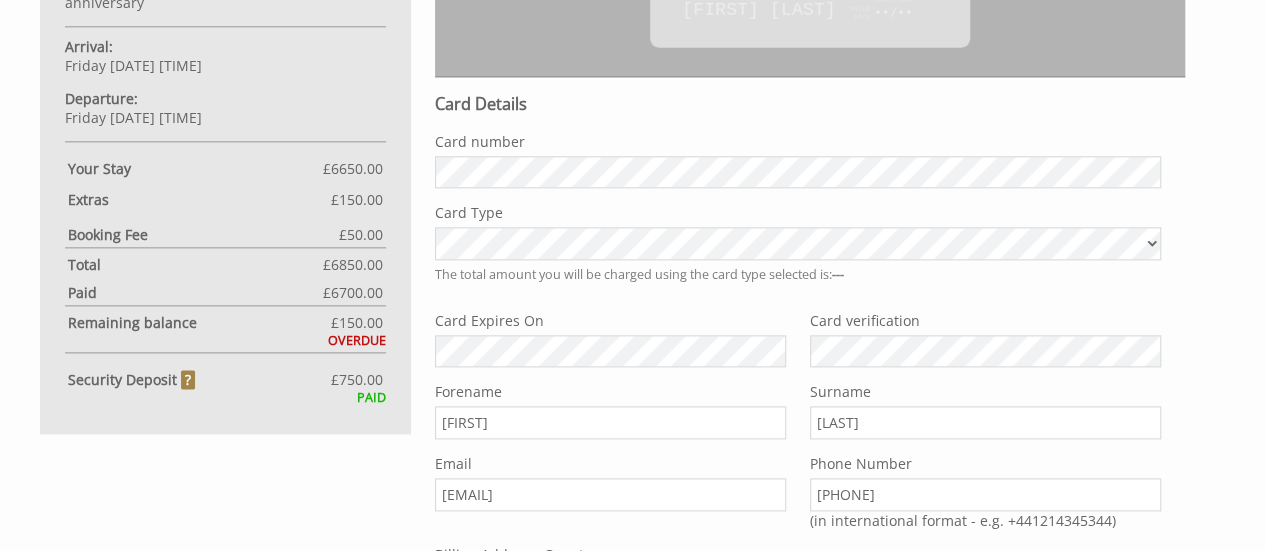 scroll, scrollTop: 1091, scrollLeft: 0, axis: vertical 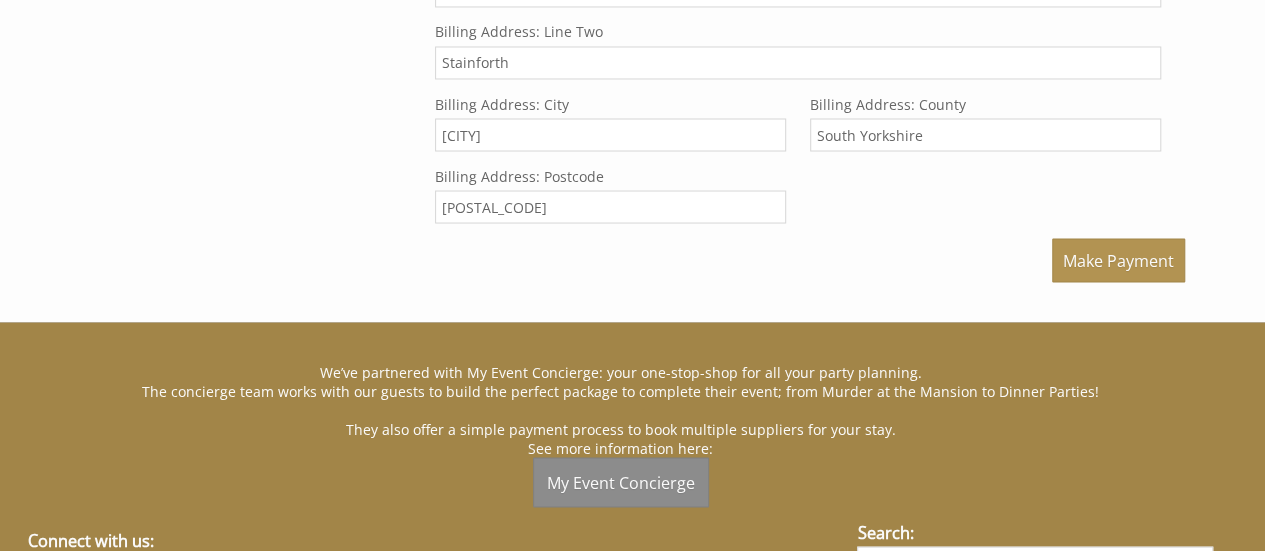 click on "Make Payment" at bounding box center (1118, 260) 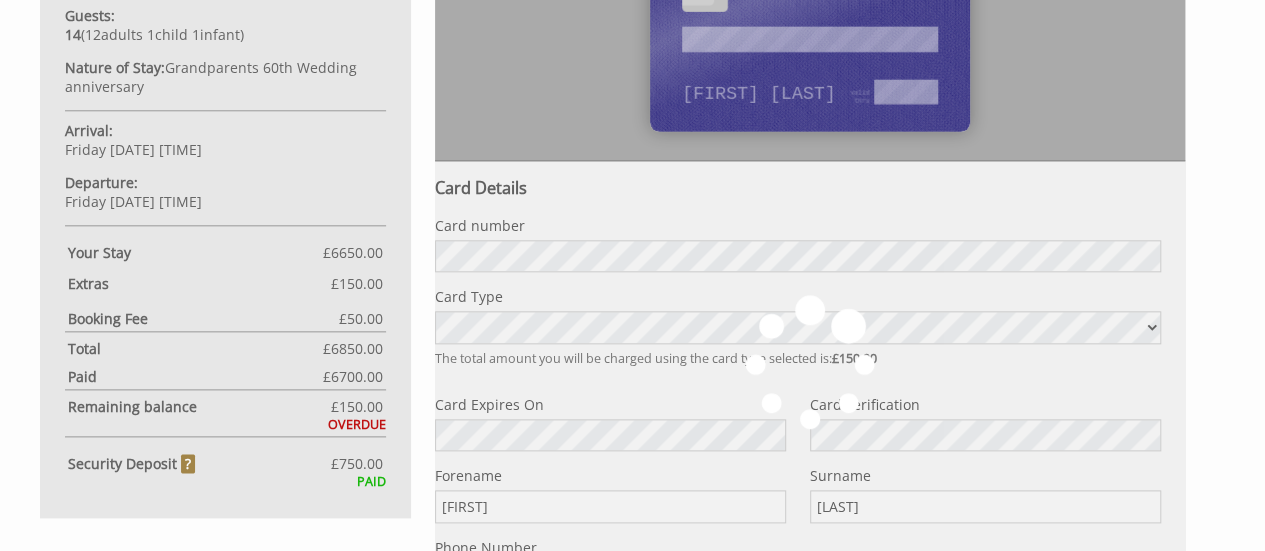 scroll, scrollTop: 991, scrollLeft: 0, axis: vertical 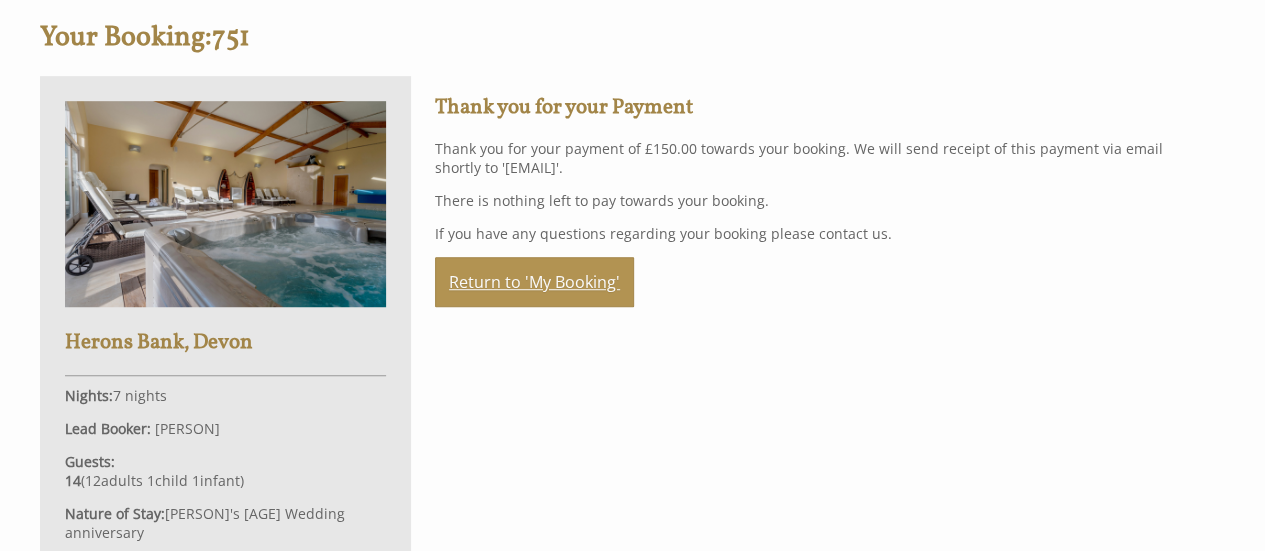 click on "Return to 'My Booking'" at bounding box center [534, 282] 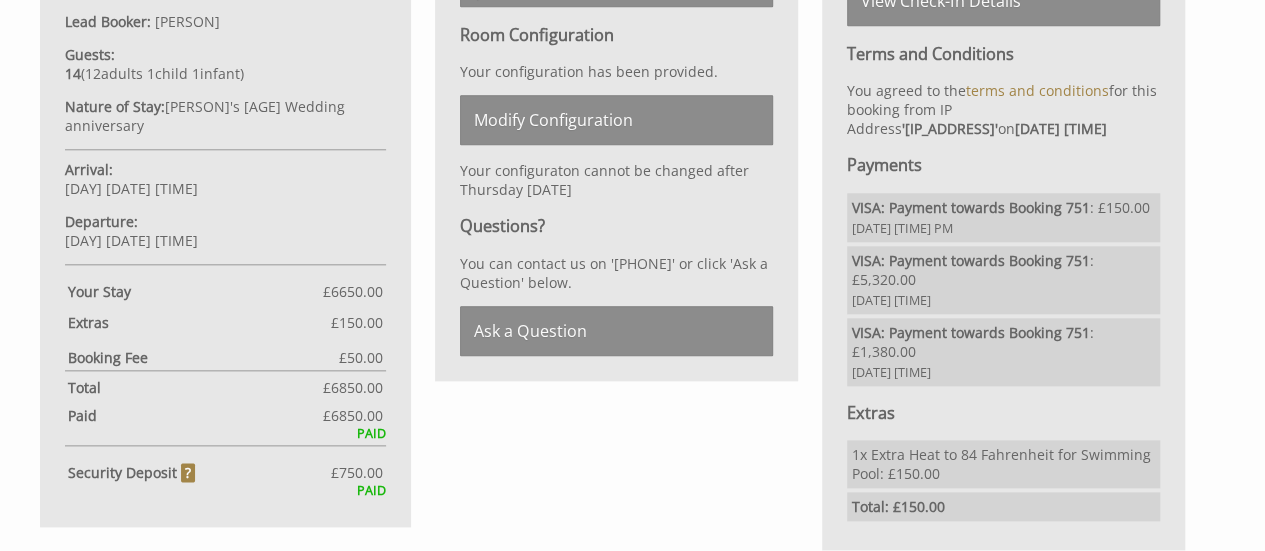 scroll, scrollTop: 1000, scrollLeft: 0, axis: vertical 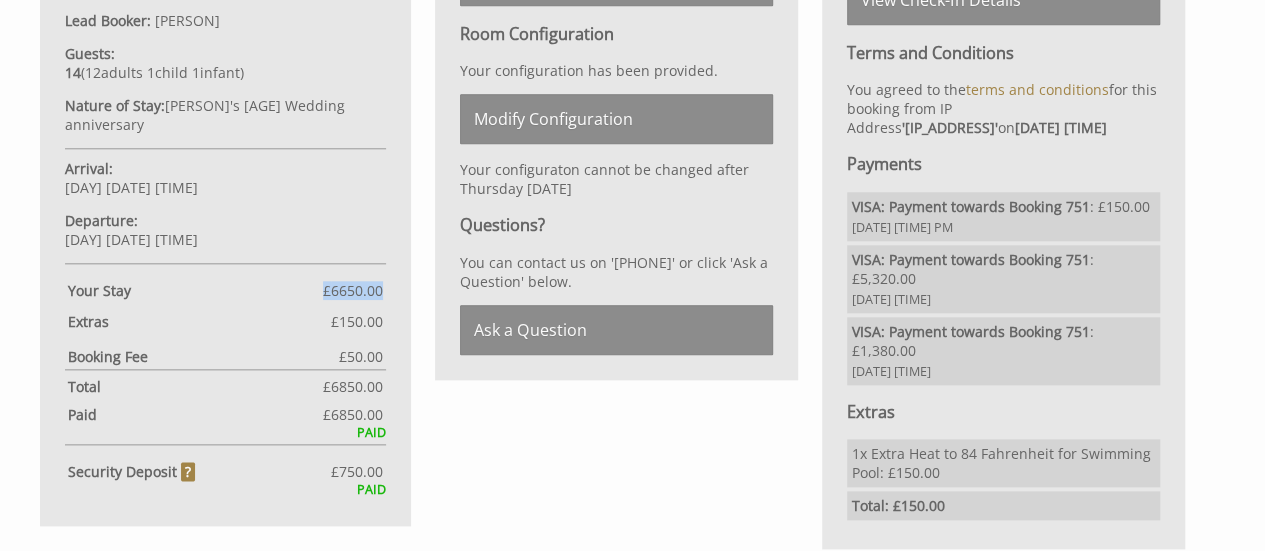drag, startPoint x: 308, startPoint y: 292, endPoint x: 413, endPoint y: 287, distance: 105.11898 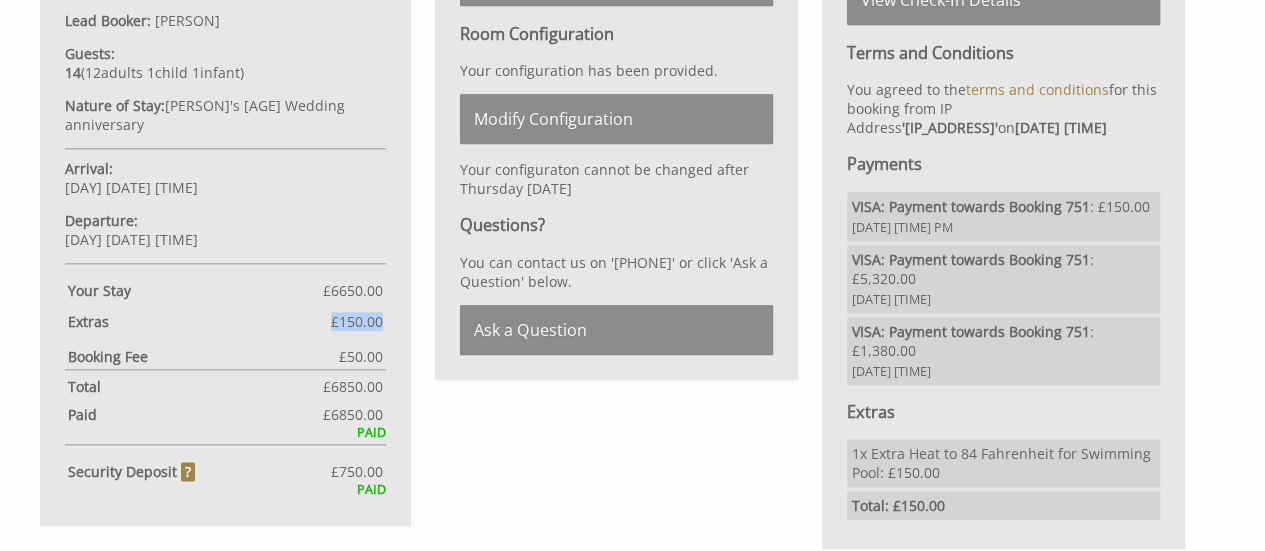 drag, startPoint x: 289, startPoint y: 324, endPoint x: 422, endPoint y: 323, distance: 133.00375 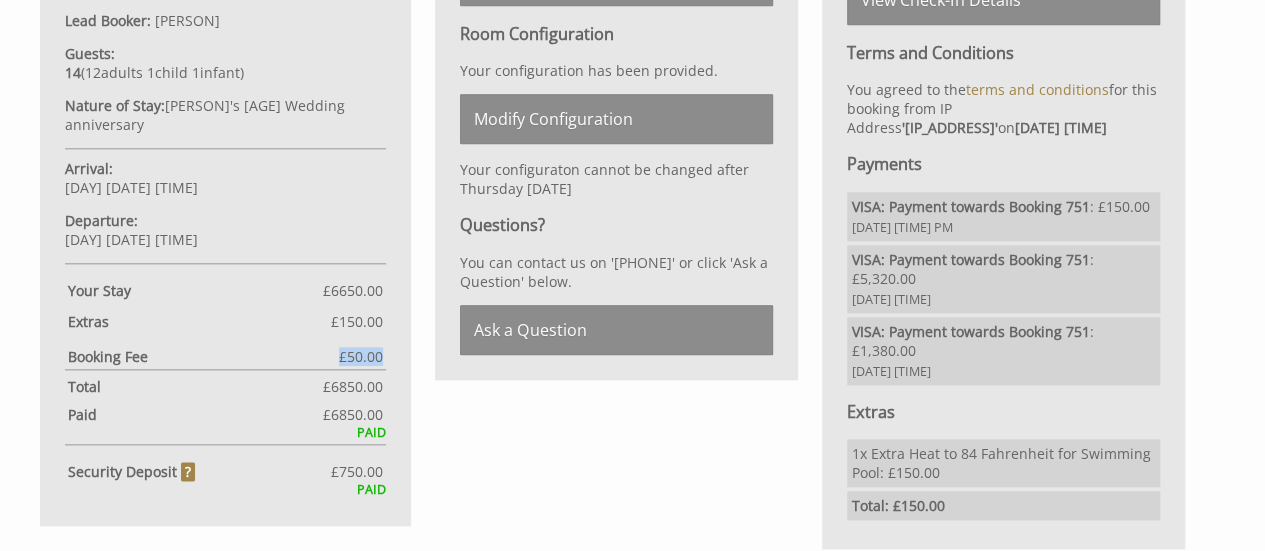 drag, startPoint x: 304, startPoint y: 358, endPoint x: 412, endPoint y: 345, distance: 108.779594 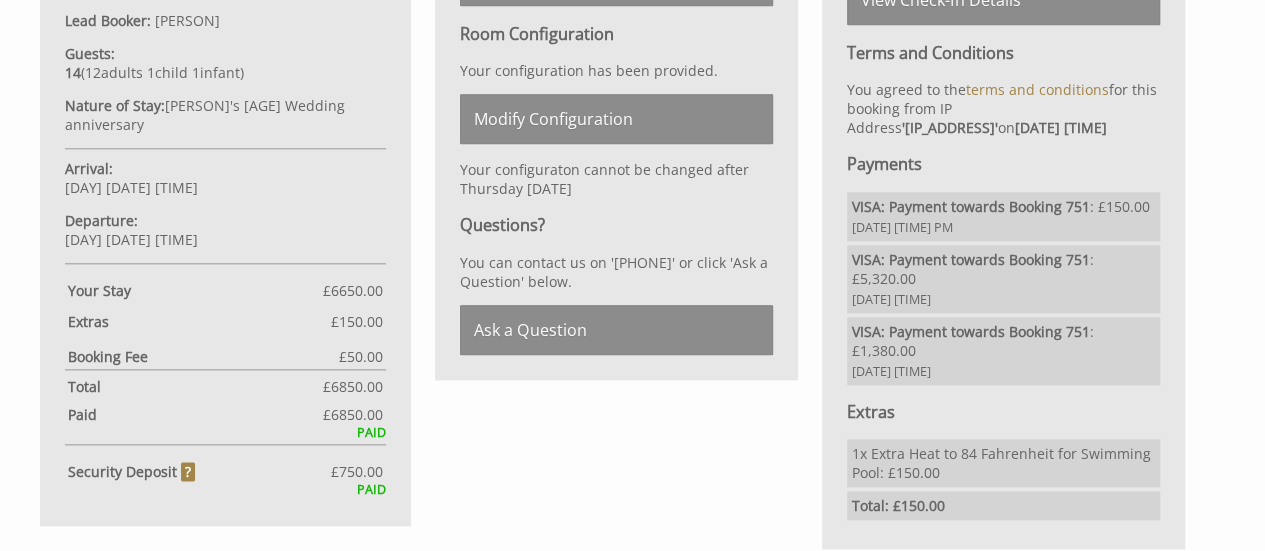 click on "Herons Bank, Devon
Nights:  7 nights
Lead Booker:   Thomas Rhodes
Guests:
14  ( 12  adult s   1  child ren   1  infant s )
Nature of Stay:  Grandparents 60th Wedding anniversary
Arrival:
Friday 22/08/2025 16:00
Departure:
Friday 29/08/2025 09:30
Your Stay £ 6650.00
Extra Guest s  ( 0 ) £ 0.00
Extras £ 150.00
Pet Fee (0) £ 0.00
Refund Protection £ 0.00
Booking Fee £ 50.00
Total £ 6850.00
Paid £ 6850.00 PAID
Security Deposit £ 750.00 PAID" at bounding box center (225, 97) 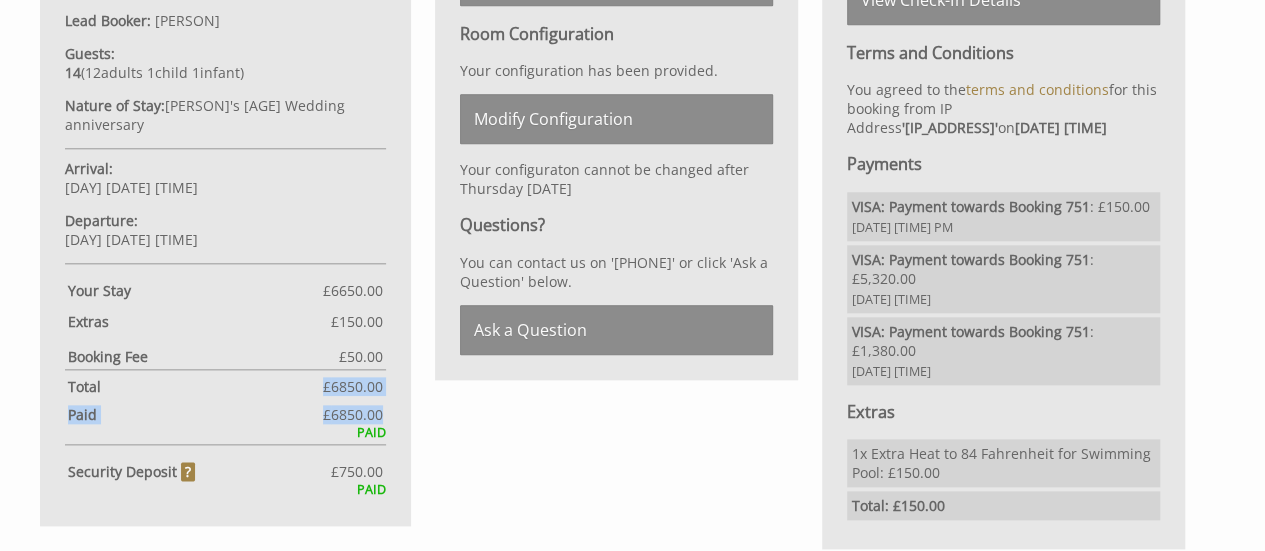 drag, startPoint x: 300, startPoint y: 386, endPoint x: 431, endPoint y: 391, distance: 131.09538 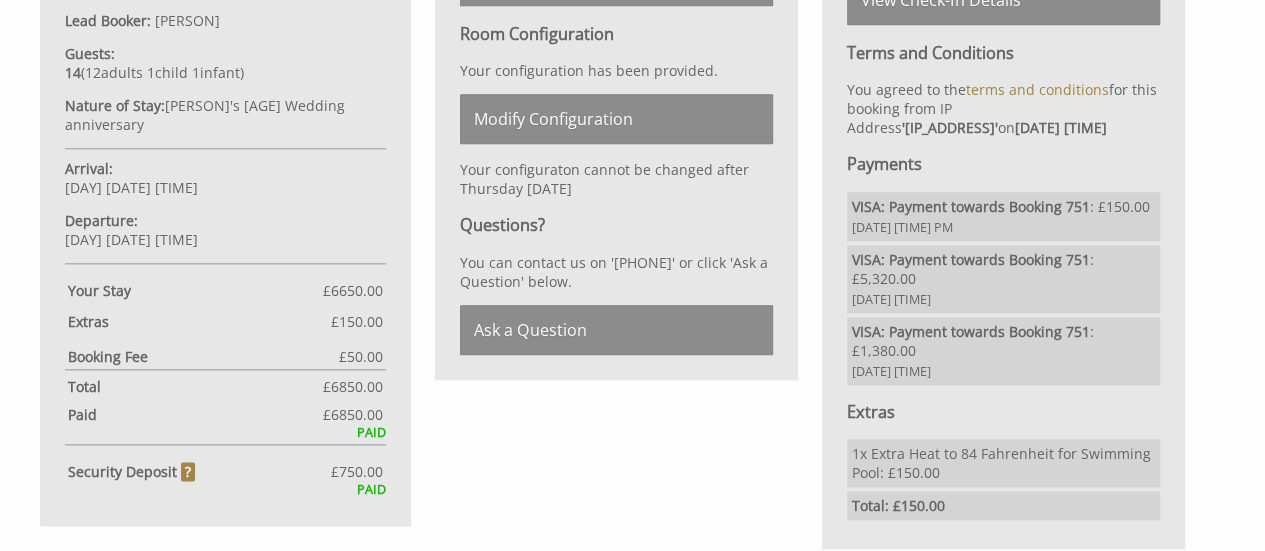 click on "Herons Bank, Devon
Nights:  7 nights
Lead Booker:   Thomas Rhodes
Guests:
14  ( 12  adult s   1  child ren   1  infant s )
Nature of Stay:  Grandparents 60th Wedding anniversary
Arrival:
Friday 22/08/2025 16:00
Departure:
Friday 29/08/2025 09:30
Your Stay £ 6650.00
Extra Guest s  ( 0 ) £ 0.00
Extras £ 150.00
Pet Fee (0) £ 0.00
Refund Protection £ 0.00
Booking Fee £ 50.00
Total £ 6850.00
Paid £ 6850.00 PAID
Security Deposit £ 750.00 PAID" at bounding box center (225, 97) 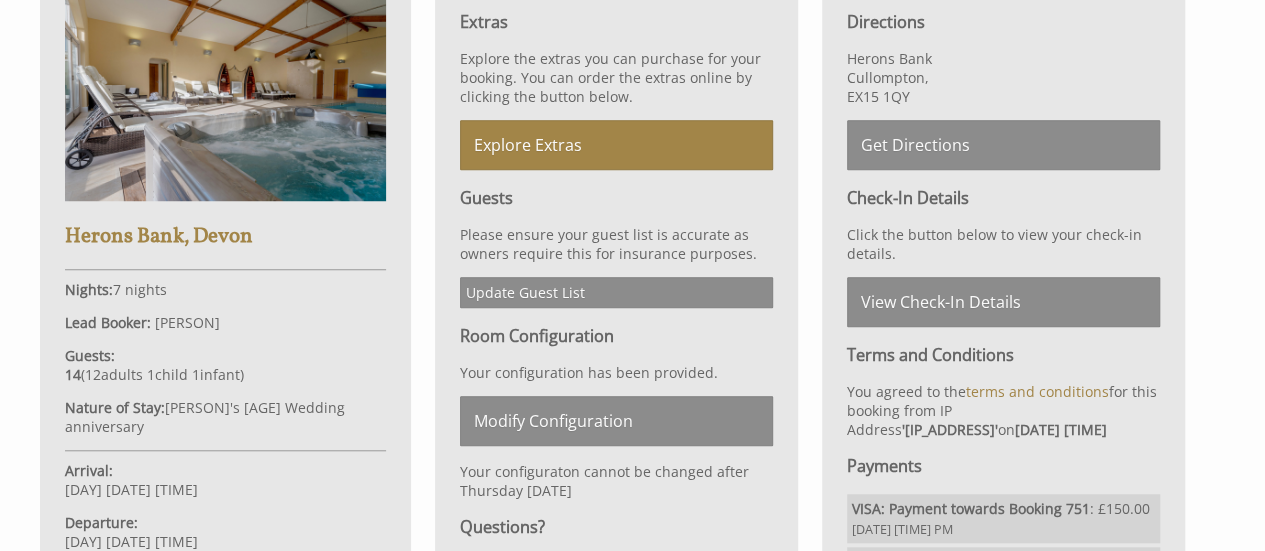 scroll, scrollTop: 700, scrollLeft: 0, axis: vertical 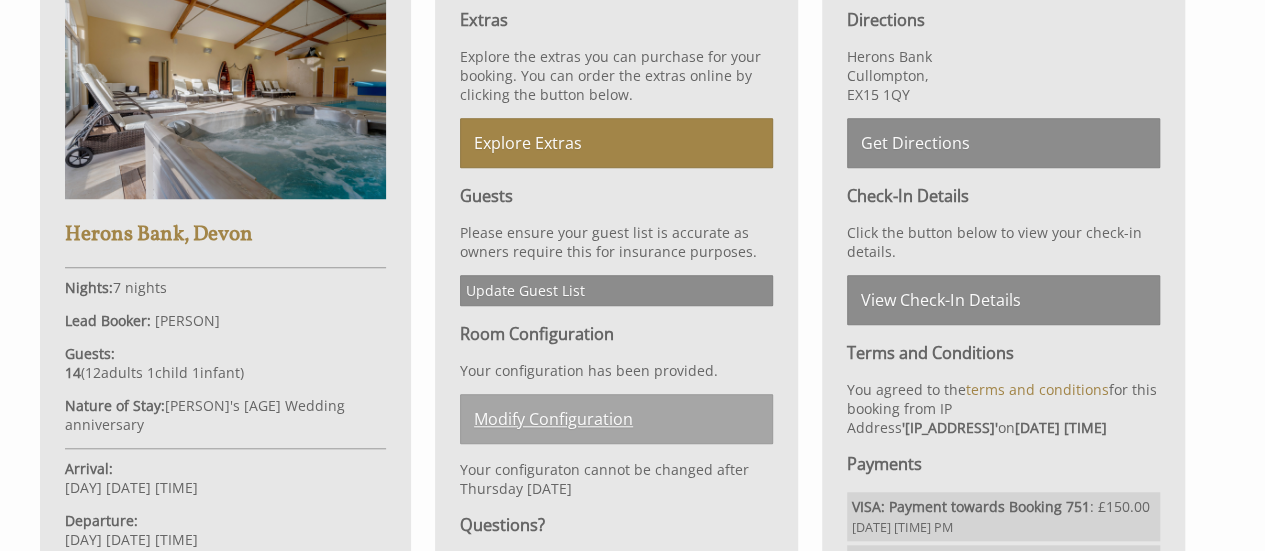 click on "Modify Configuration" at bounding box center [616, 419] 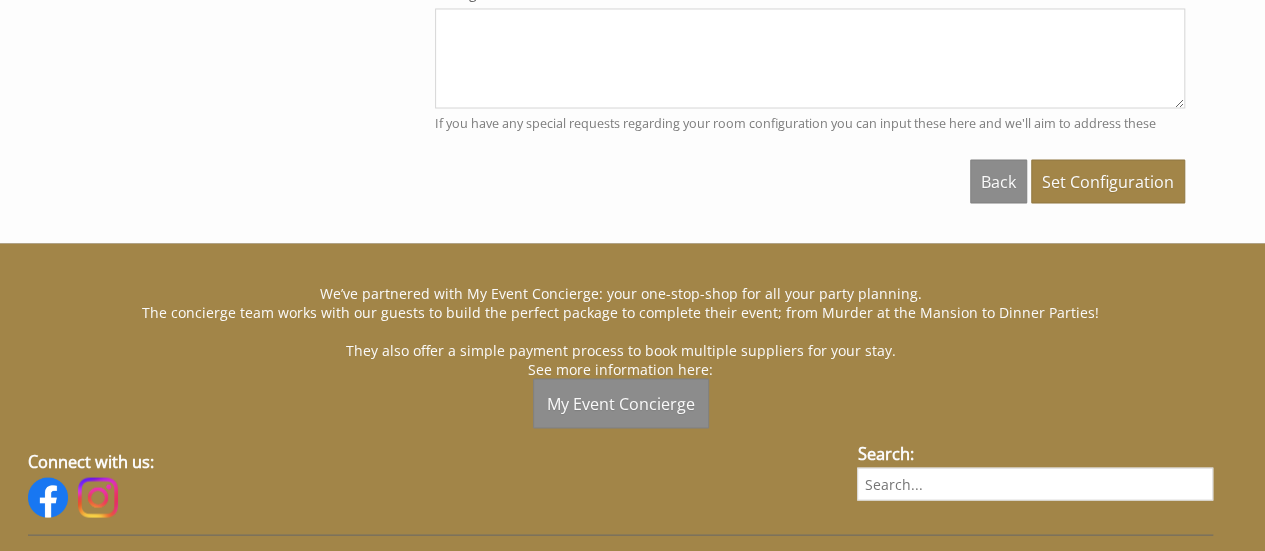 scroll, scrollTop: 1700, scrollLeft: 0, axis: vertical 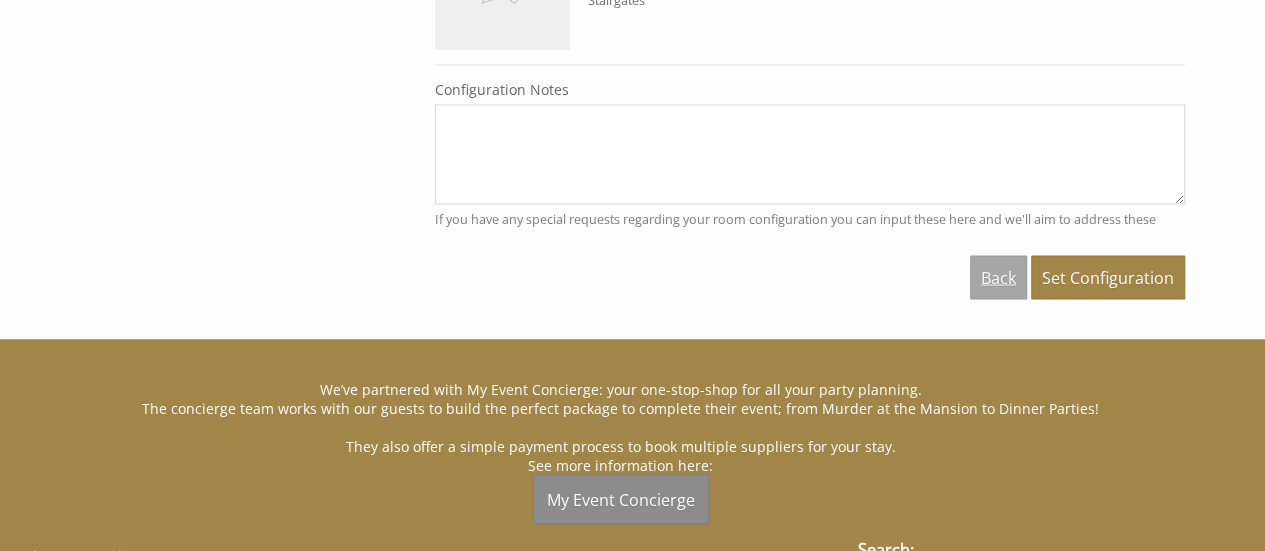 click on "Back" at bounding box center [998, 277] 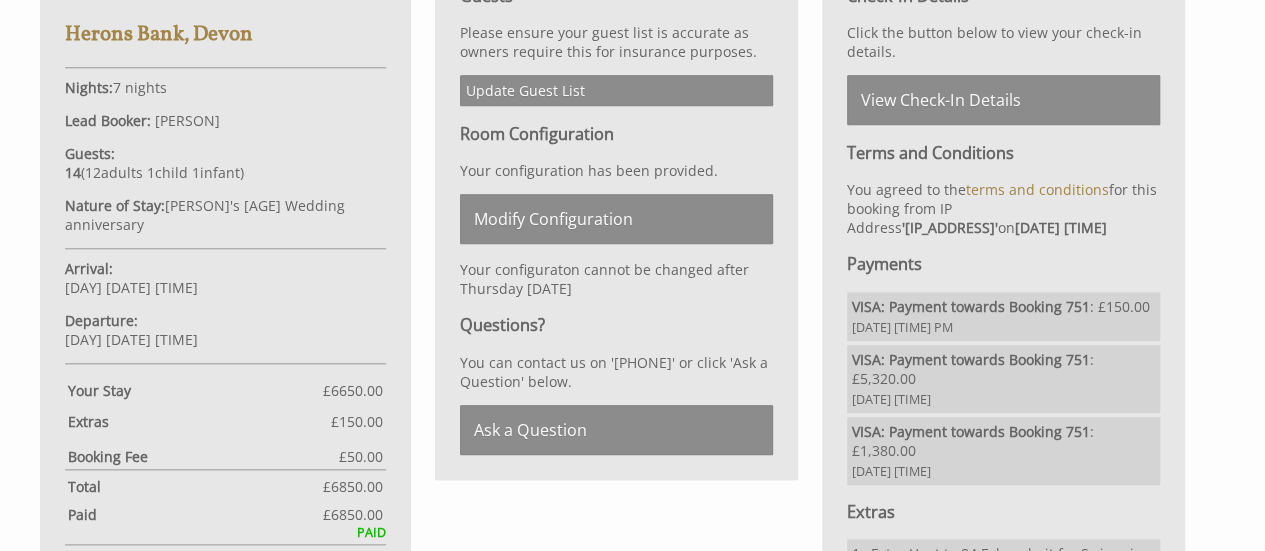 scroll, scrollTop: 800, scrollLeft: 0, axis: vertical 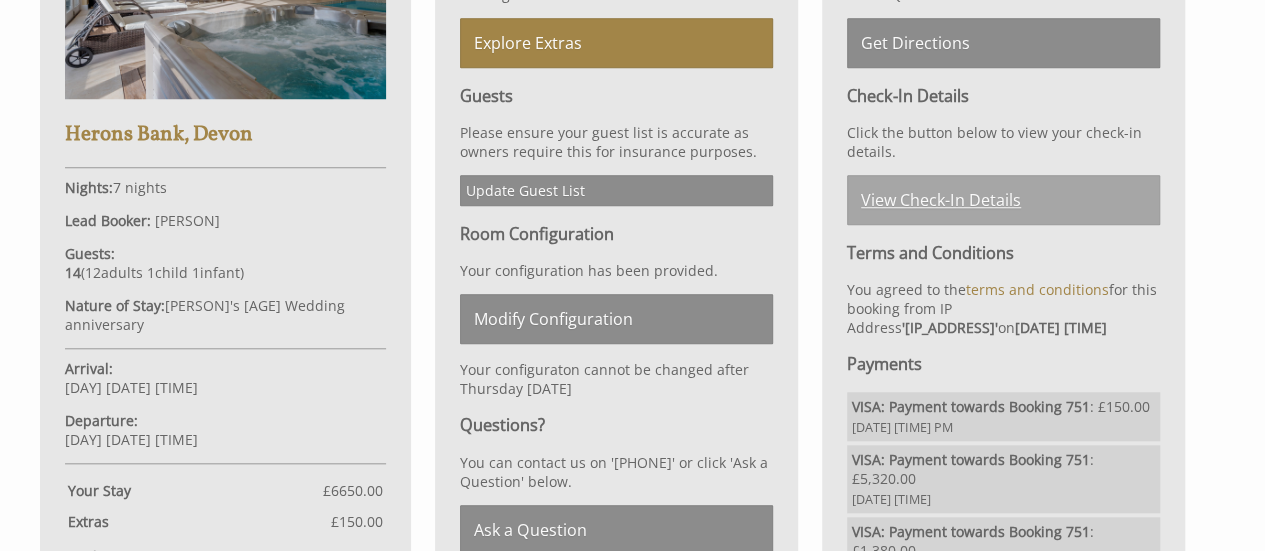 click on "View Check-In Details" at bounding box center [1003, 200] 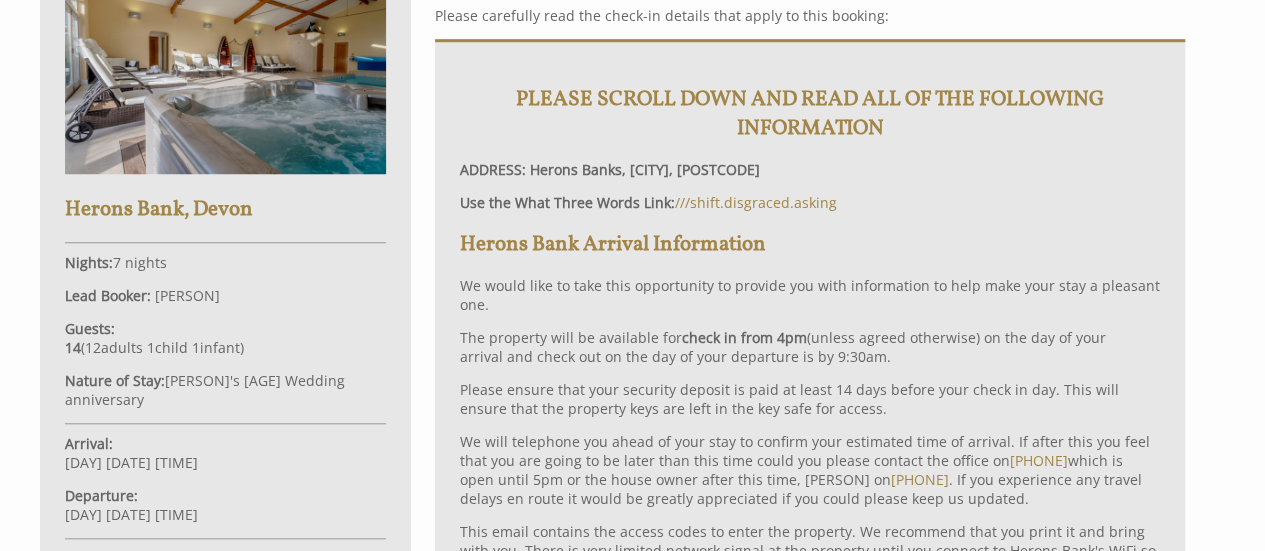 scroll, scrollTop: 791, scrollLeft: 0, axis: vertical 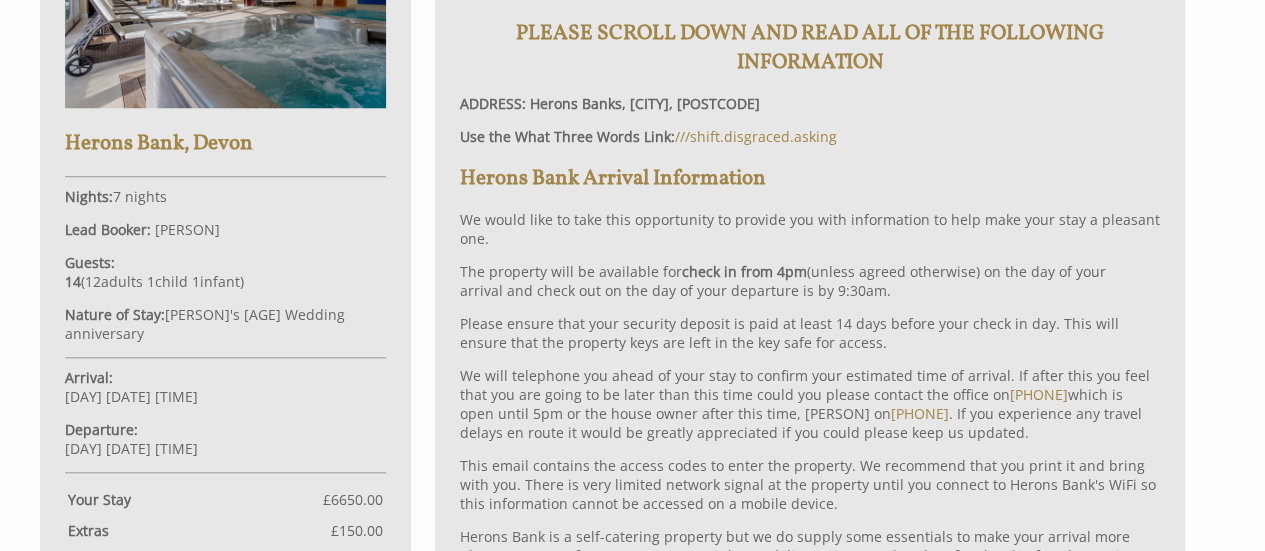 drag, startPoint x: 556, startPoint y: 277, endPoint x: 881, endPoint y: 295, distance: 325.49808 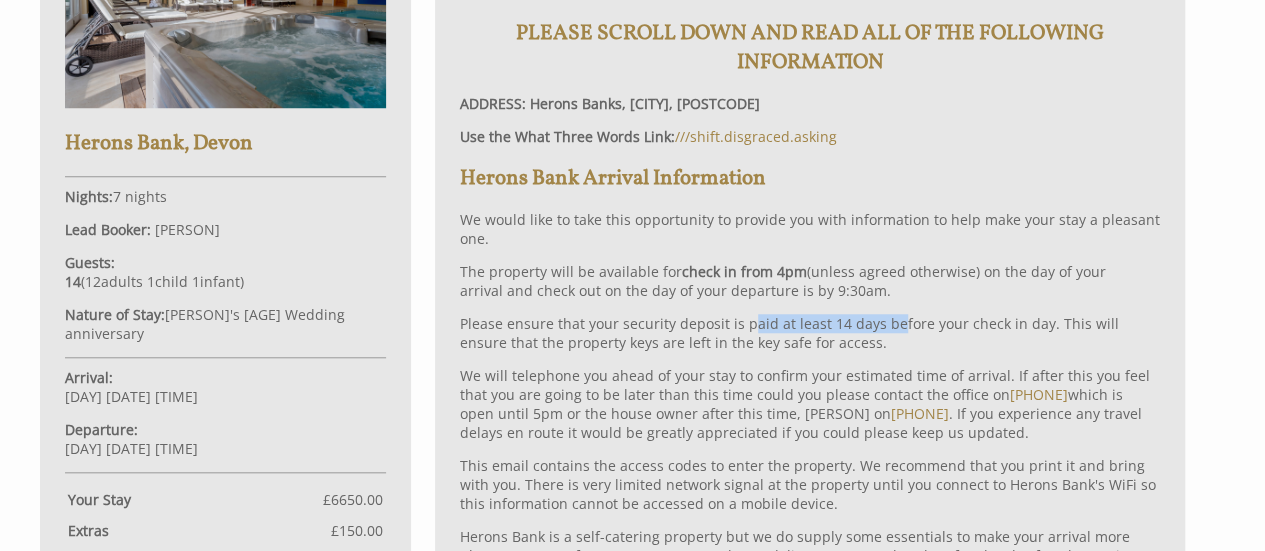 drag, startPoint x: 768, startPoint y: 317, endPoint x: 890, endPoint y: 307, distance: 122.40915 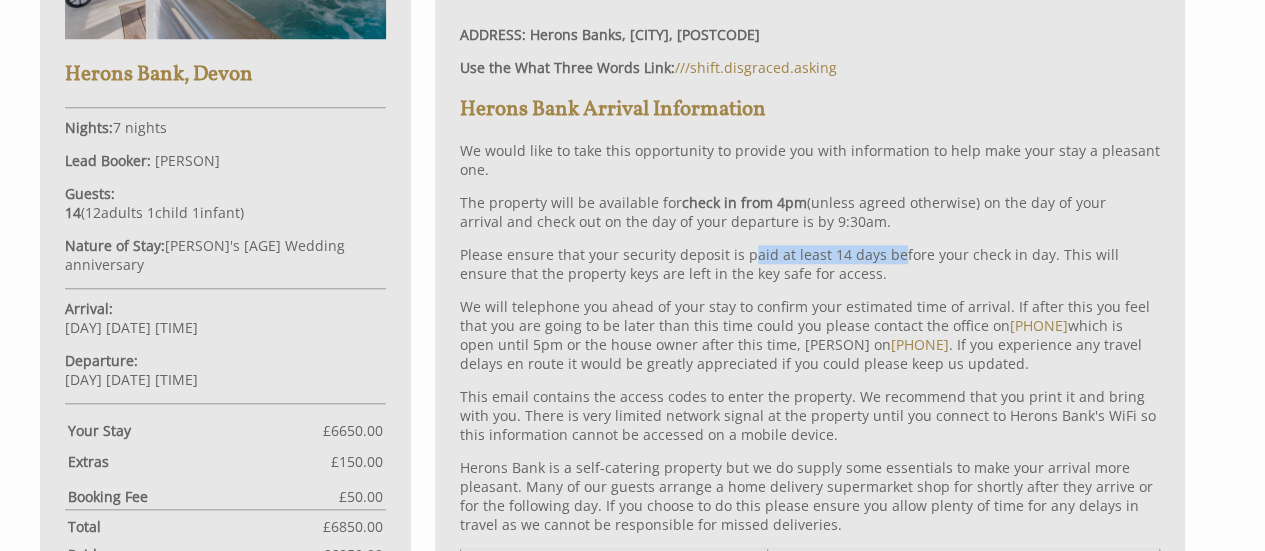 scroll, scrollTop: 891, scrollLeft: 0, axis: vertical 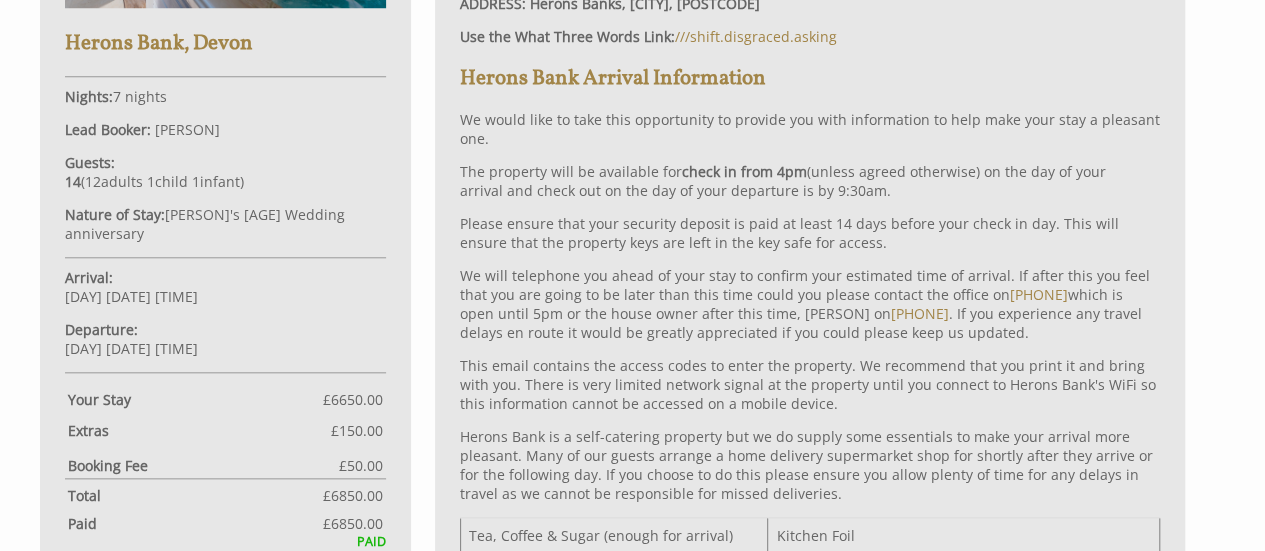 drag, startPoint x: 672, startPoint y: 231, endPoint x: 782, endPoint y: 229, distance: 110.01818 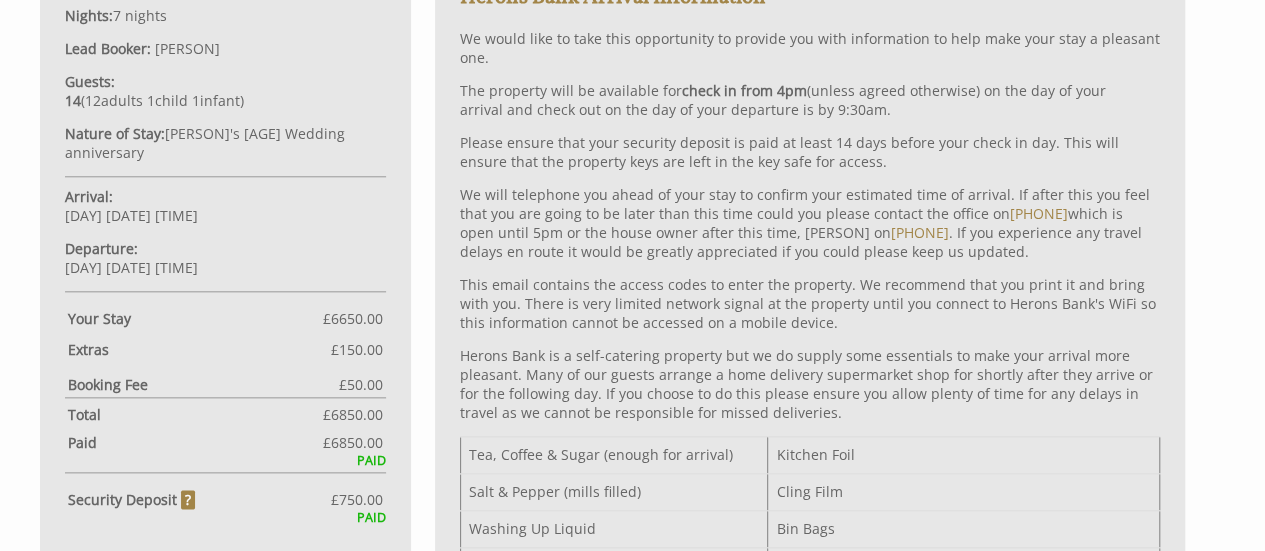scroll, scrollTop: 1091, scrollLeft: 0, axis: vertical 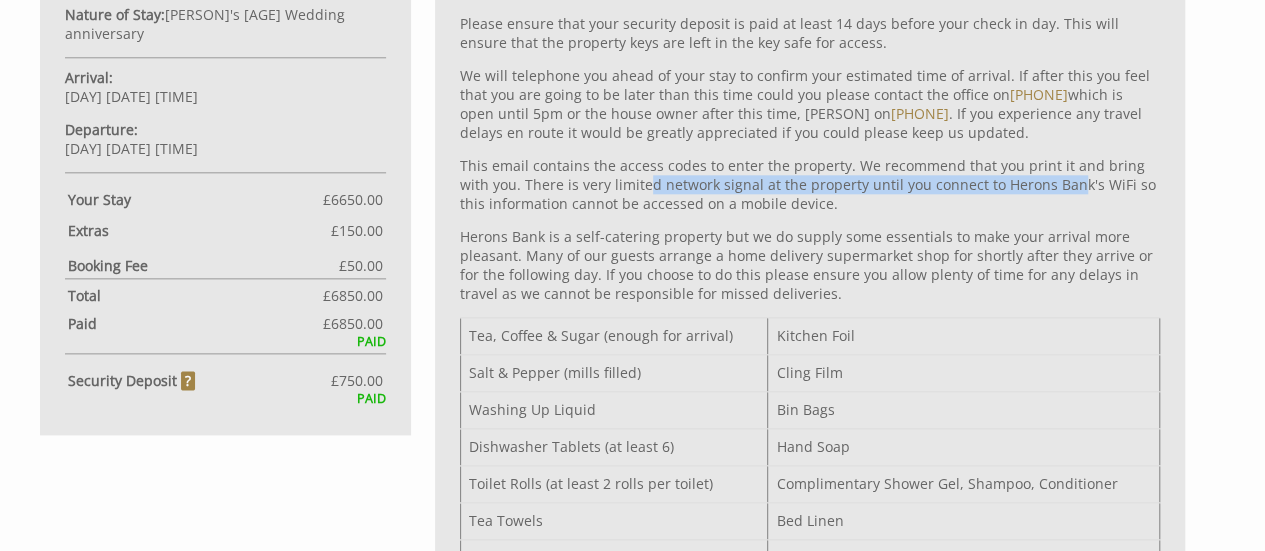 drag, startPoint x: 630, startPoint y: 173, endPoint x: 1039, endPoint y: 187, distance: 409.23953 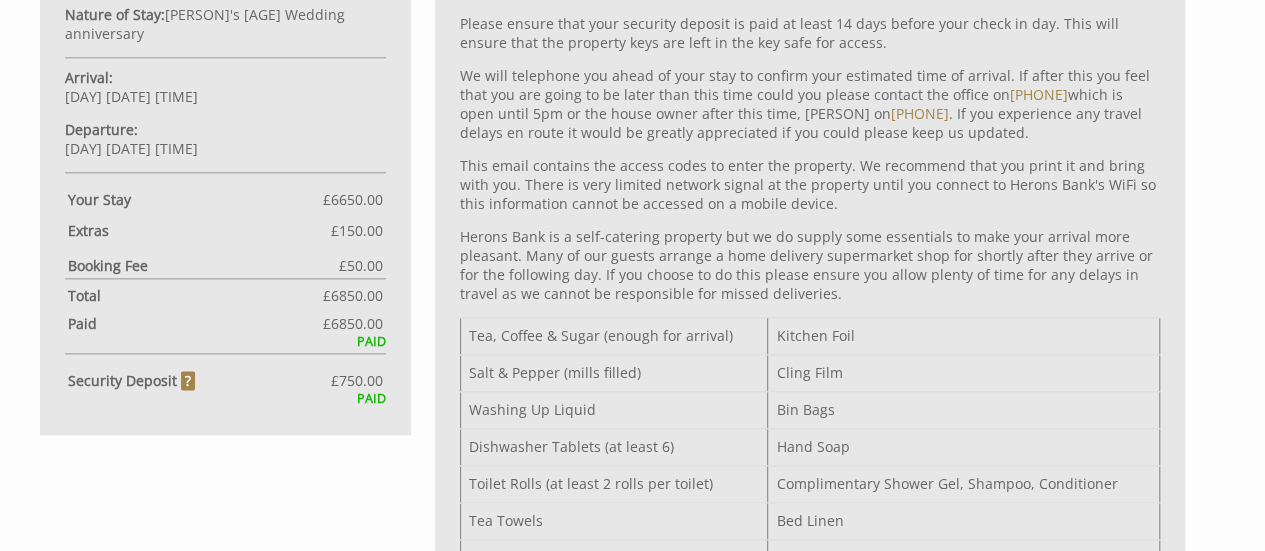 click on "Herons Bank is a self-catering property but we do supply some essentials to make your arrival more pleasant. Many of our guests arrange a home delivery supermarket shop for shortly after they arrive or for the following day. If you choose to do this please ensure you allow plenty of time for any delays in travel as we cannot be responsible for missed deliveries." at bounding box center [810, 265] 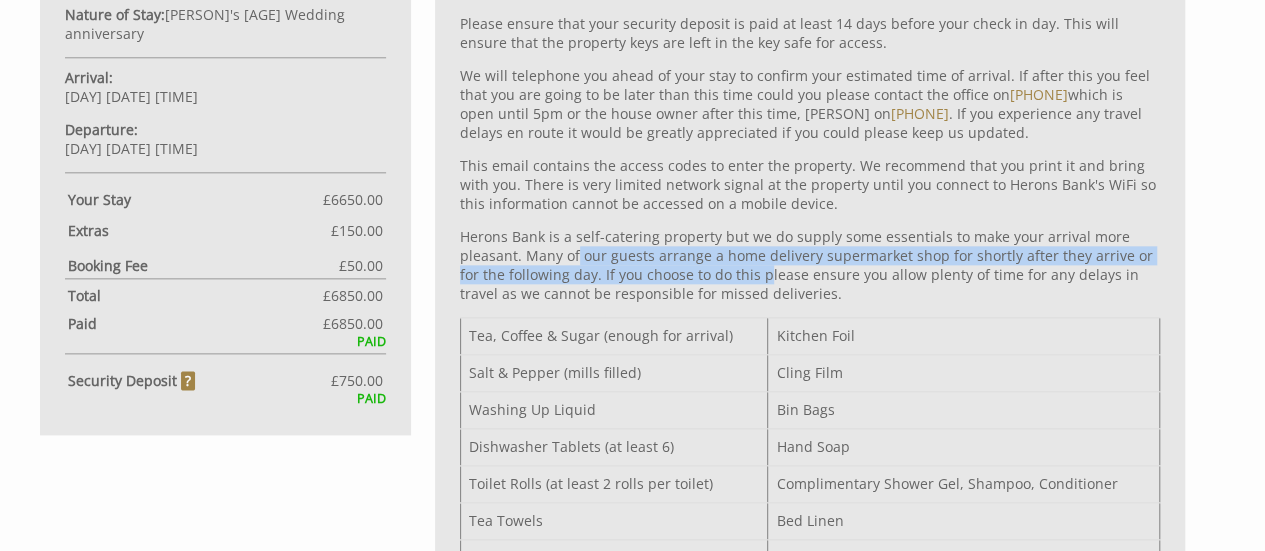 drag, startPoint x: 576, startPoint y: 257, endPoint x: 652, endPoint y: 247, distance: 76.655075 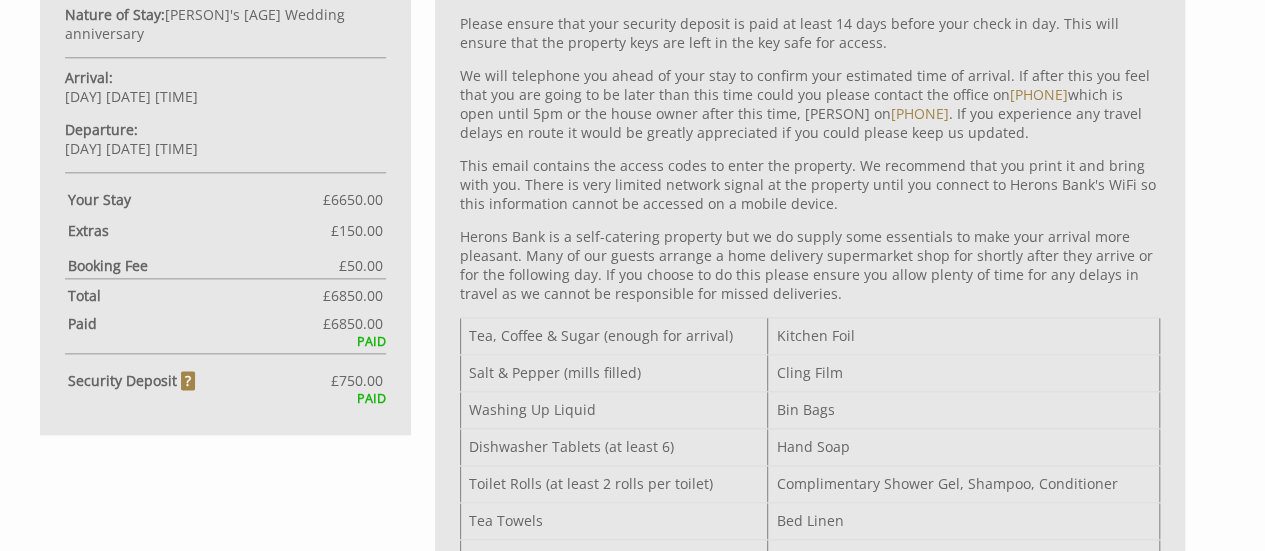 click on "Herons Bank is a self-catering property but we do supply some essentials to make your arrival more pleasant. Many of our guests arrange a home delivery supermarket shop for shortly after they arrive or for the following day. If you choose to do this please ensure you allow plenty of time for any delays in travel as we cannot be responsible for missed deliveries." at bounding box center [810, 265] 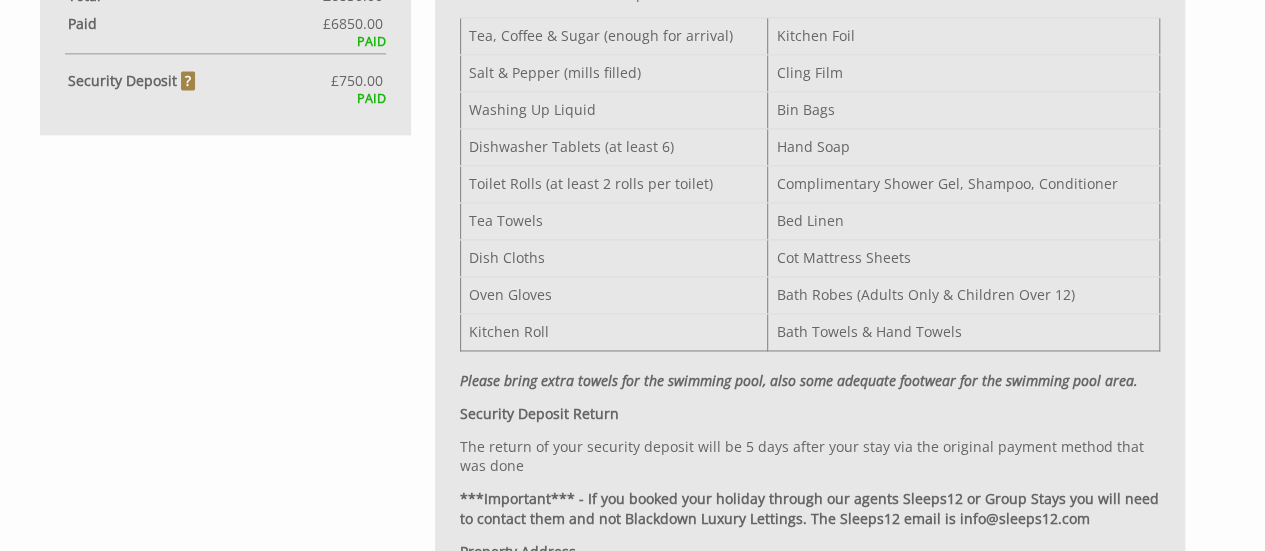 scroll, scrollTop: 1291, scrollLeft: 0, axis: vertical 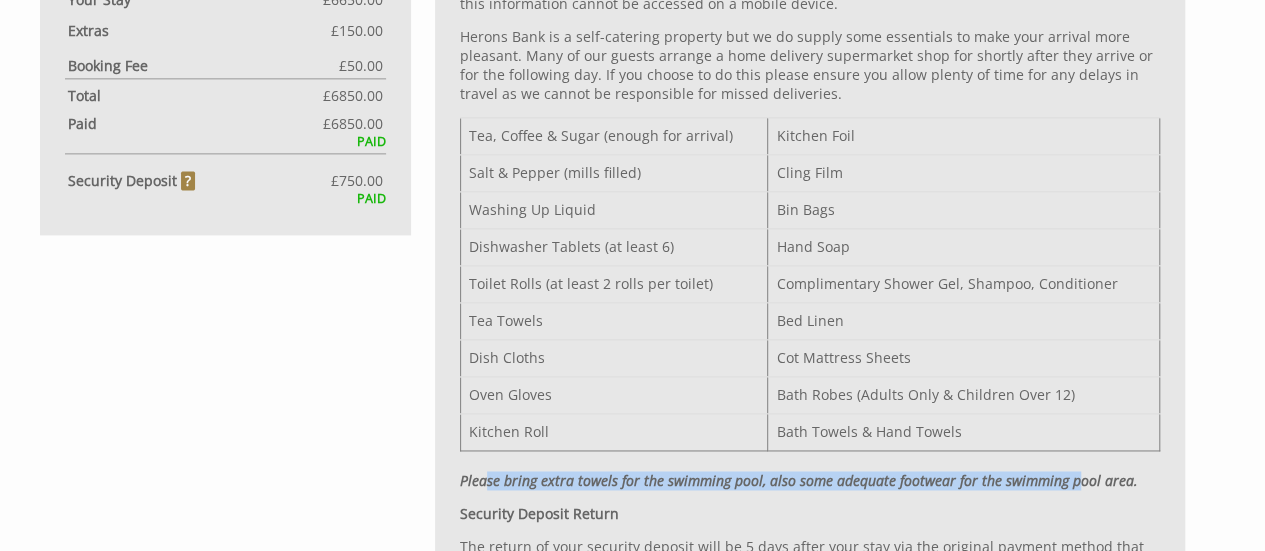 drag, startPoint x: 489, startPoint y: 466, endPoint x: 1072, endPoint y: 471, distance: 583.0214 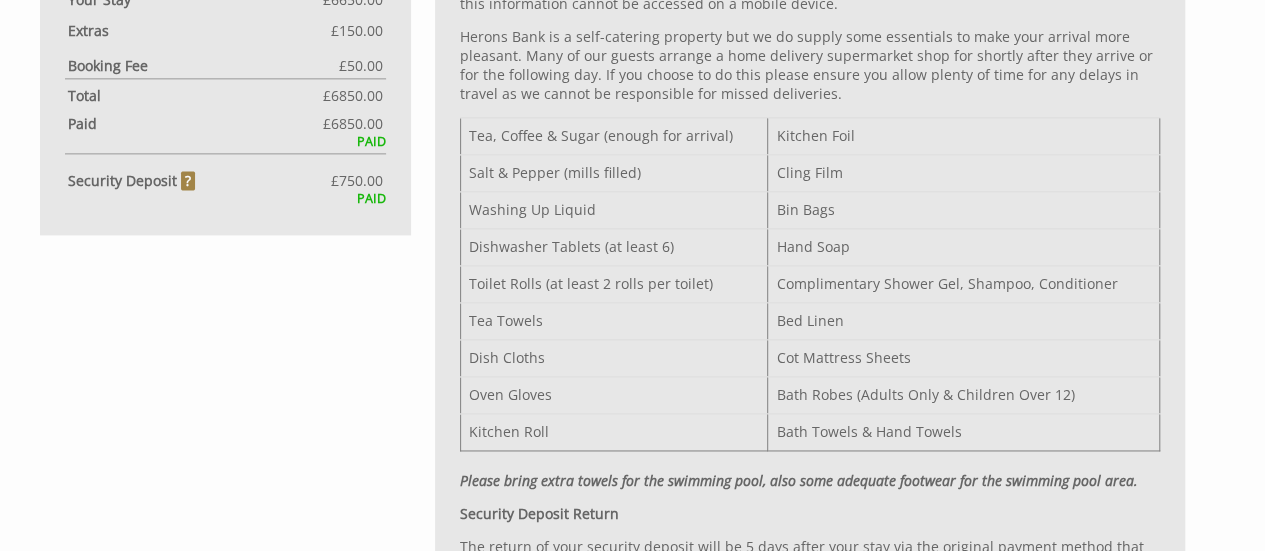 click on "PLEASE SCROLL DOWN AND READ ALL OF THE FOLLOWING INFORMATION
ADDRESS: Herons Banks, Cullompton, EX15 1QY
Use the What Three Words Link:  ///shift.disgraced.asking
Herons Bank Arrival Information
We would like to take this opportunity to provide you with information to help make your stay a pleasant one.
The property will be available for  check in from 4pm  (unless agreed otherwise) on the day of your arrival and check out on the day of your departure is by 9:30am.
Please ensure that your security deposit is paid at least 14 days before your check in day. This will ensure that the property keys are left in the key safe for access.
We will telephone you ahead of your stay to confirm your estimated time of arrival. If after this you feel that you are going to be later than this time could you please contact the office on  01884 849127  which is open until 5pm or the house owner after this time, Melanie on  07971 978767
Kitchen Foil" at bounding box center (810, 535) 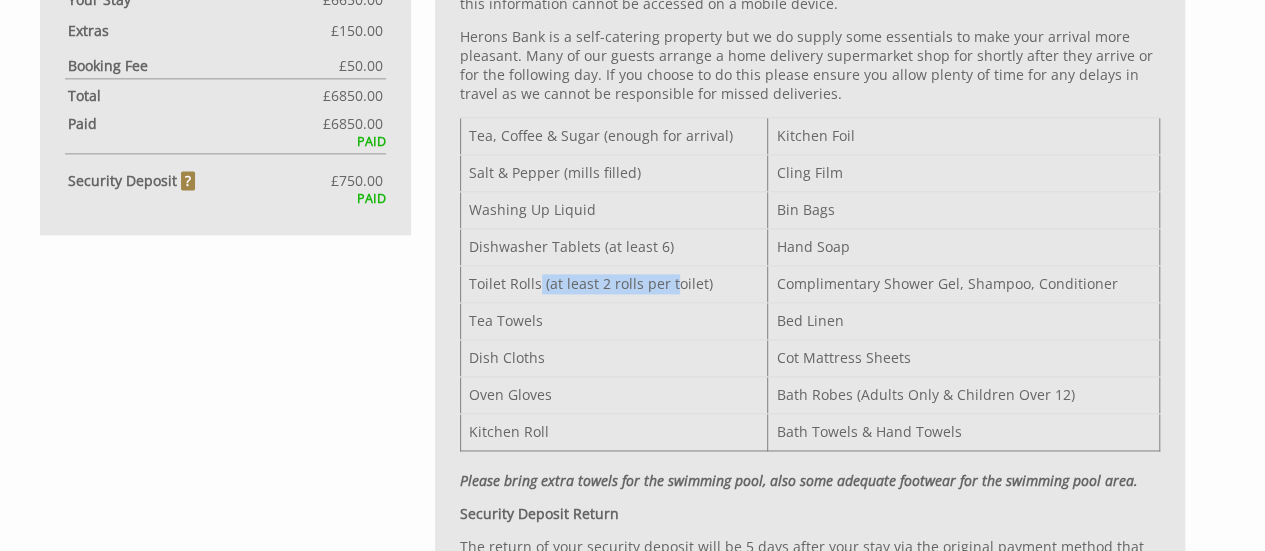 drag, startPoint x: 548, startPoint y: 277, endPoint x: 672, endPoint y: 270, distance: 124.197426 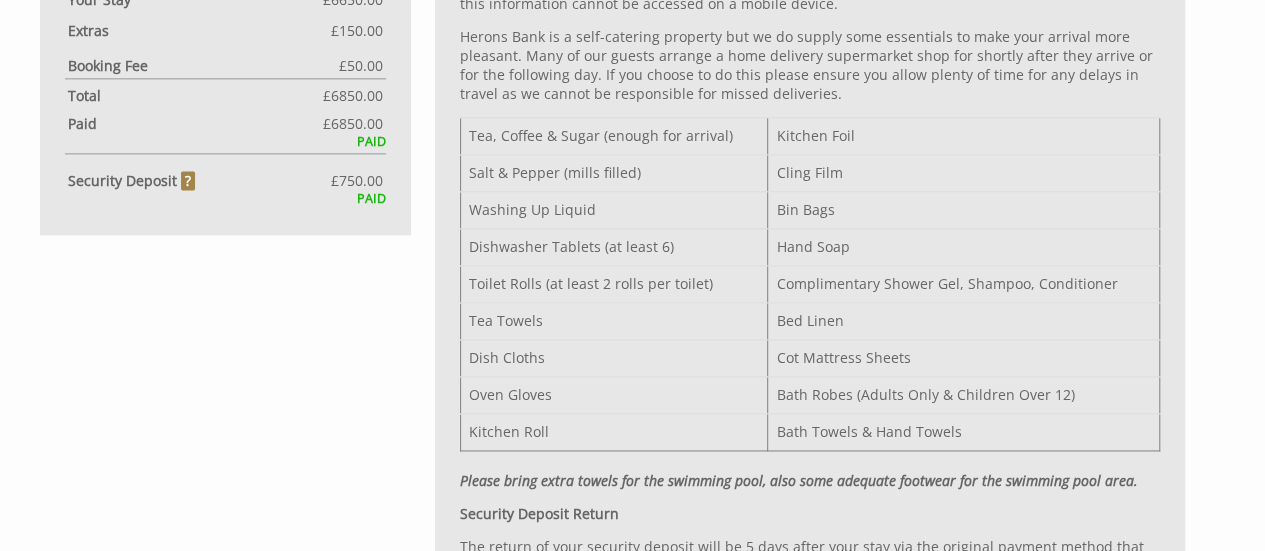 click on "Tea Towels" at bounding box center (614, 321) 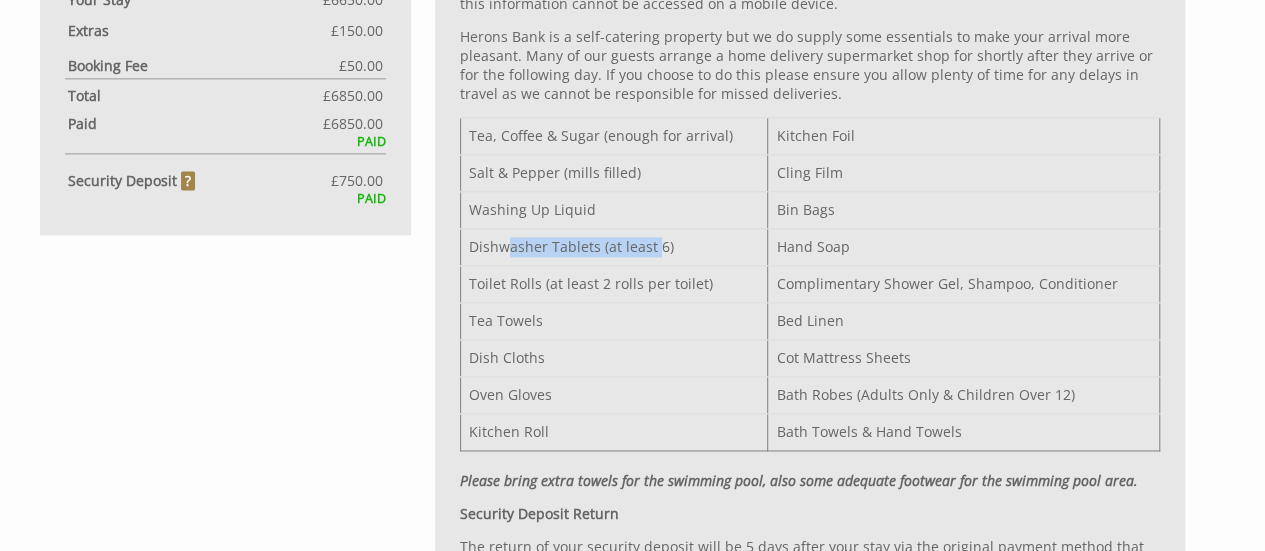 drag, startPoint x: 654, startPoint y: 243, endPoint x: 504, endPoint y: 239, distance: 150.05333 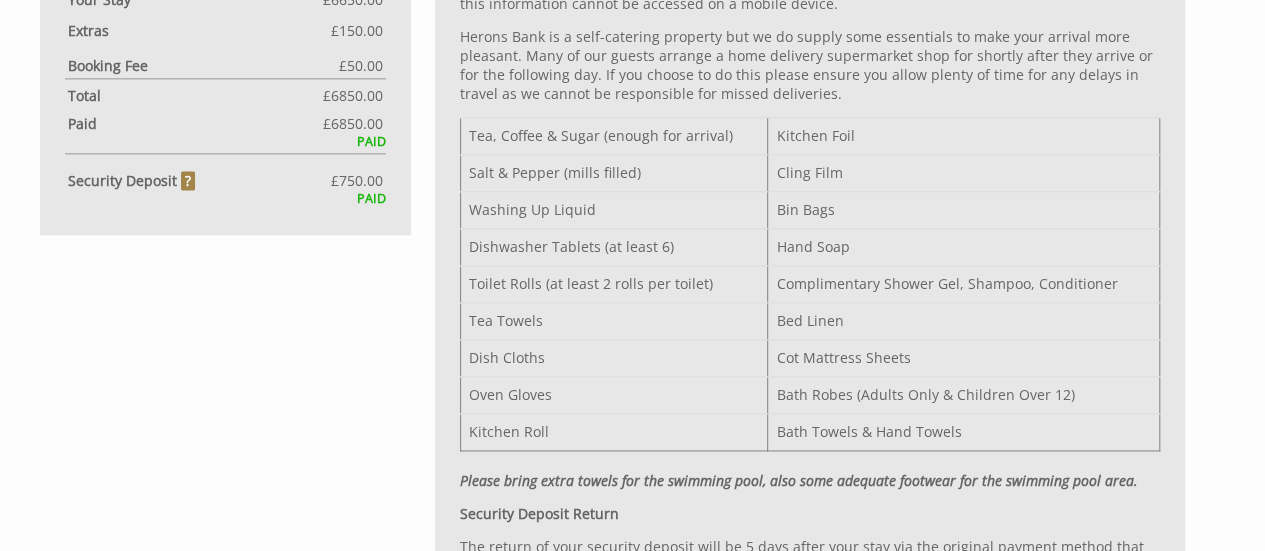 click on "Dish Cloths" at bounding box center [614, 358] 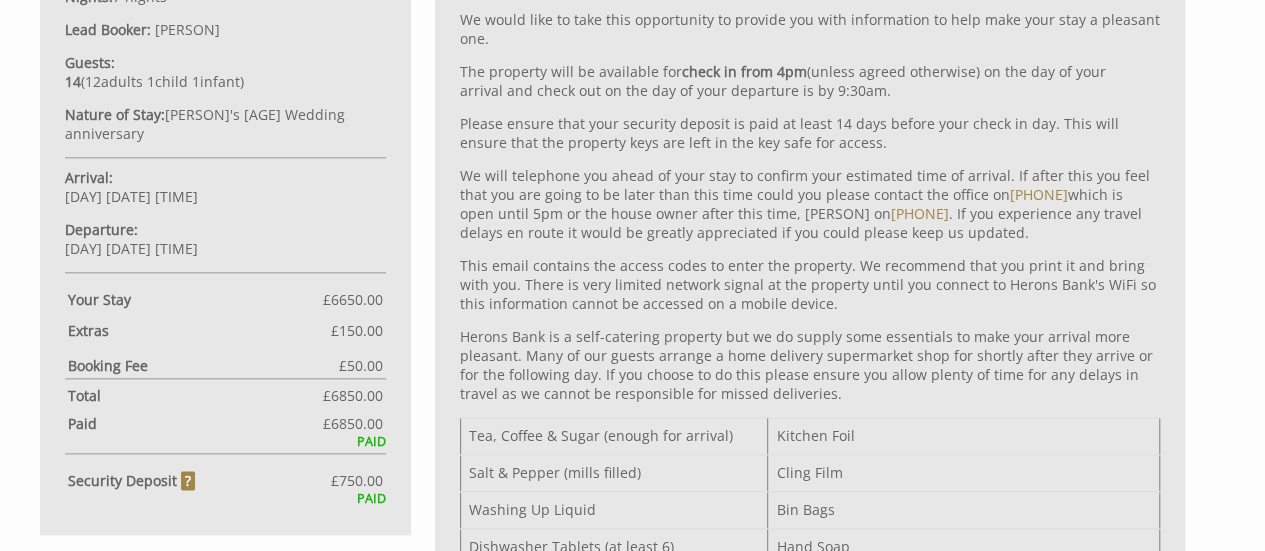 scroll, scrollTop: 891, scrollLeft: 0, axis: vertical 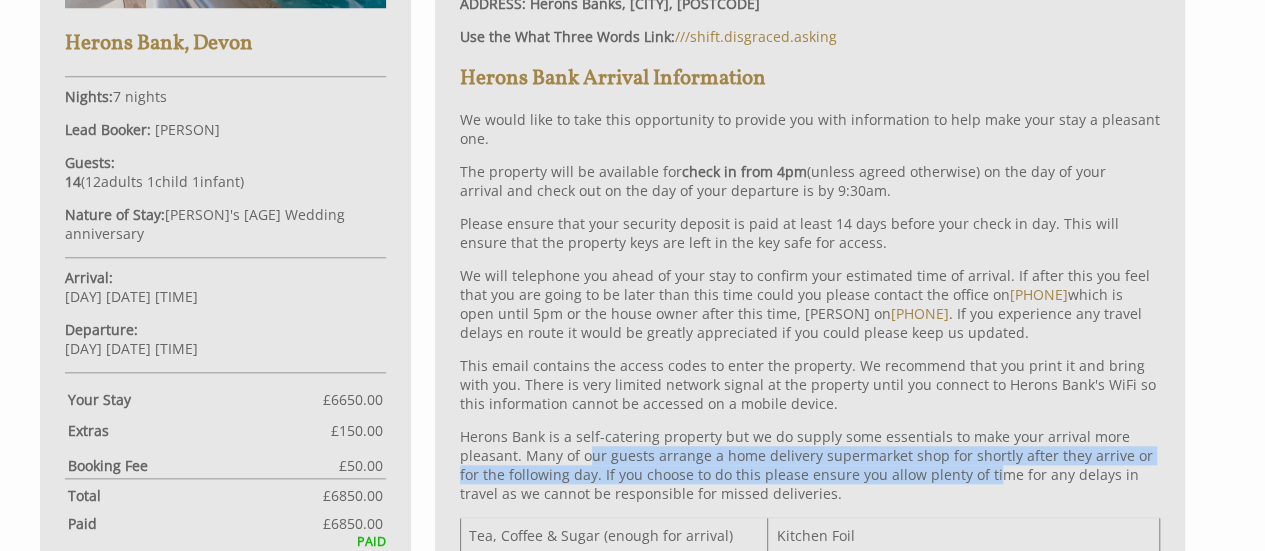 drag, startPoint x: 613, startPoint y: 456, endPoint x: 968, endPoint y: 476, distance: 355.56293 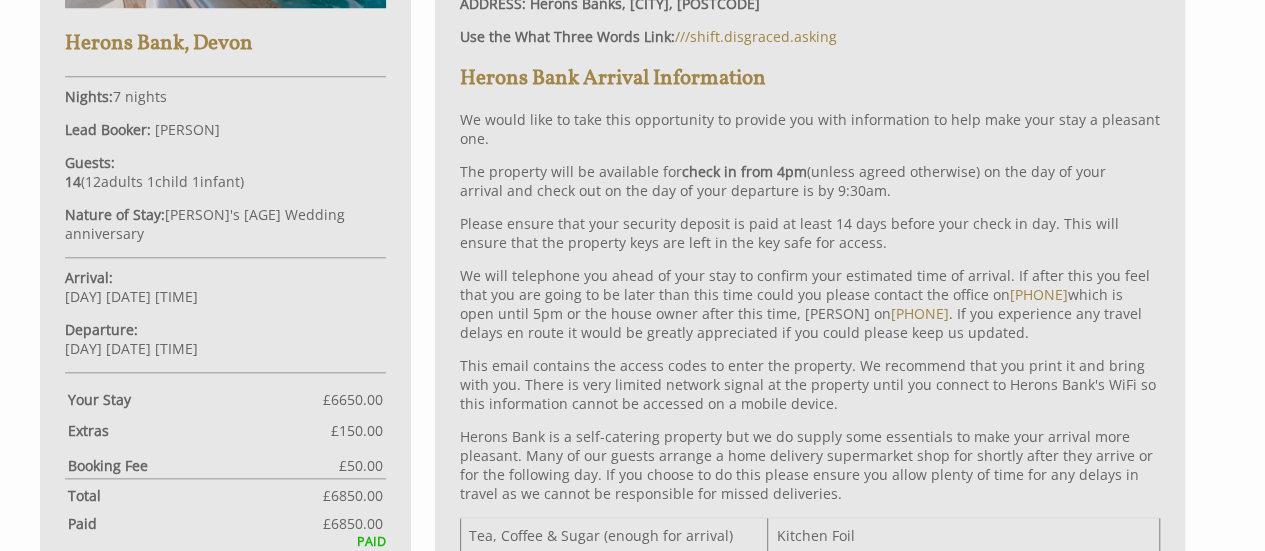 click on "We will telephone you ahead of your stay to confirm your estimated time of arrival. If after this you feel that you are going to be later than this time could you please contact the office on  01884 849127  which is open until 5pm or the house owner after this time, Melanie on  07971 978767 . If you experience any travel delays en route it would be greatly appreciated if you could please keep us updated." at bounding box center [810, 304] 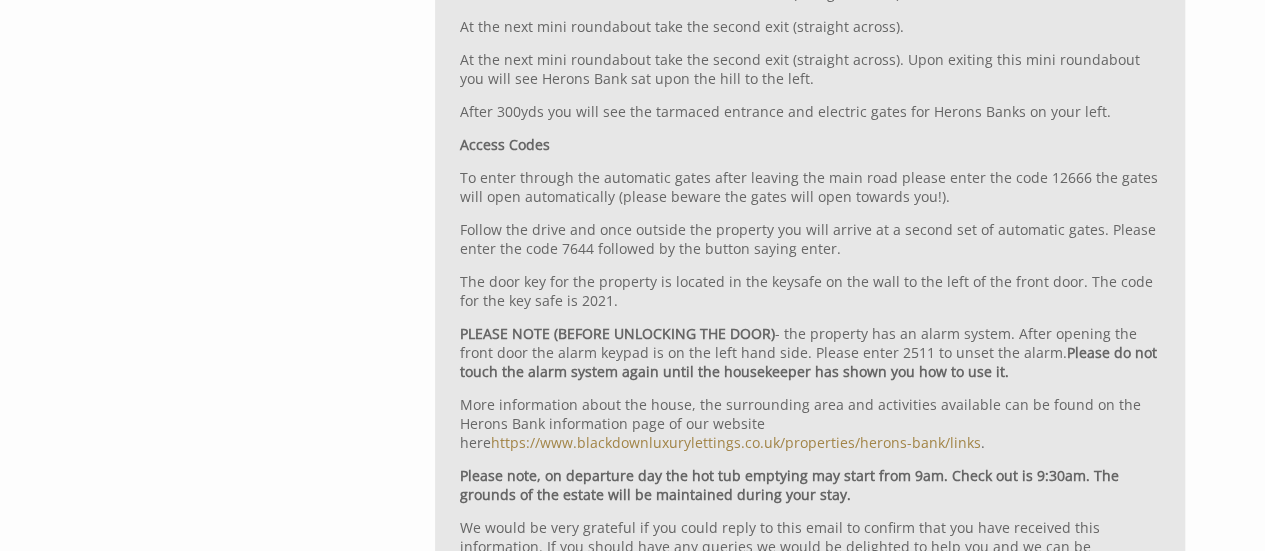 scroll, scrollTop: 2291, scrollLeft: 0, axis: vertical 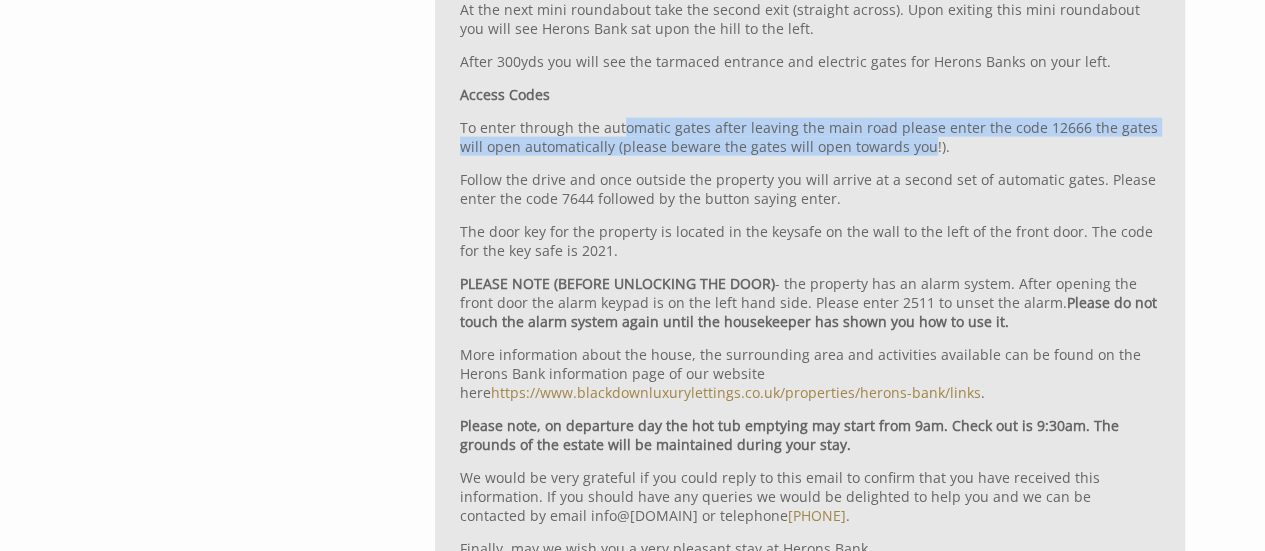 drag, startPoint x: 618, startPoint y: 114, endPoint x: 922, endPoint y: 125, distance: 304.19894 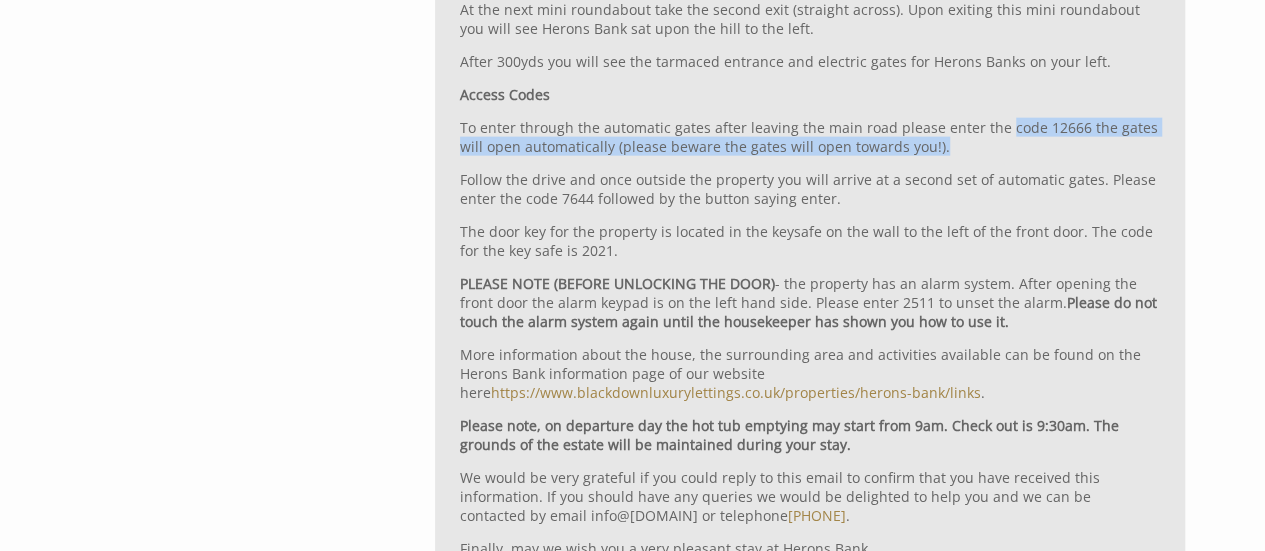 drag, startPoint x: 1000, startPoint y: 114, endPoint x: 1012, endPoint y: 137, distance: 25.942244 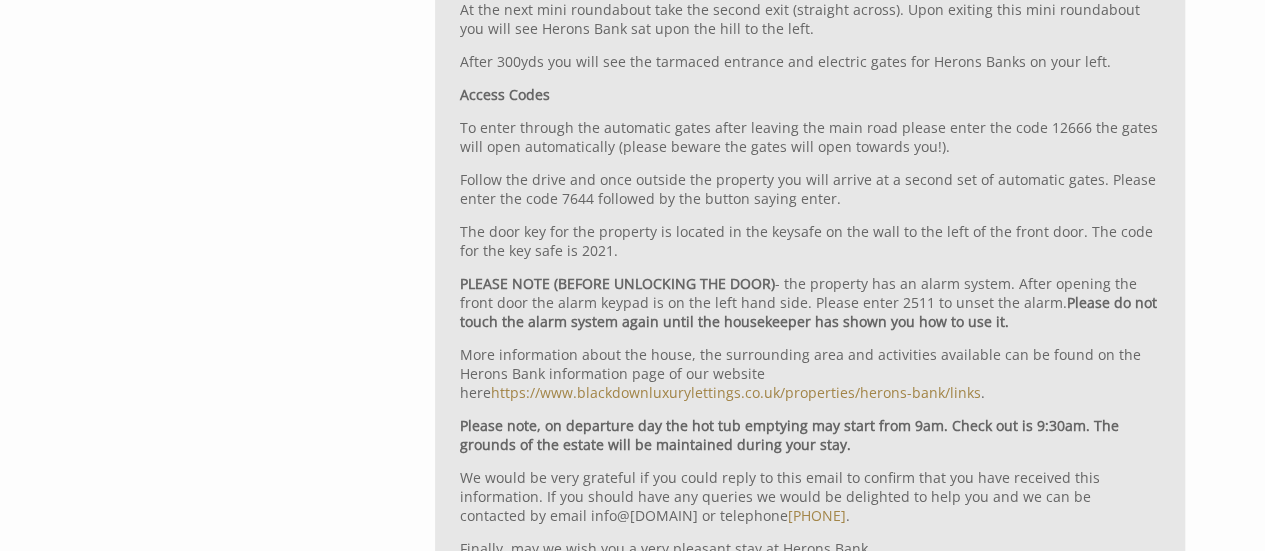 click on "PLEASE SCROLL DOWN AND READ ALL OF THE FOLLOWING INFORMATION
ADDRESS: Herons Banks, Cullompton, EX15 1QY
Use the What Three Words Link:  ///shift.disgraced.asking
Herons Bank Arrival Information
We would like to take this opportunity to provide you with information to help make your stay a pleasant one.
The property will be available for  check in from 4pm  (unless agreed otherwise) on the day of your arrival and check out on the day of your departure is by 9:30am.
Please ensure that your security deposit is paid at least 14 days before your check in day. This will ensure that the property keys are left in the key safe for access.
We will telephone you ahead of your stay to confirm your estimated time of arrival. If after this you feel that you are going to be later than this time could you please contact the office on  01884 849127  which is open until 5pm or the house owner after this time, Melanie on  07971 978767
Kitchen Foil" at bounding box center [810, -465] 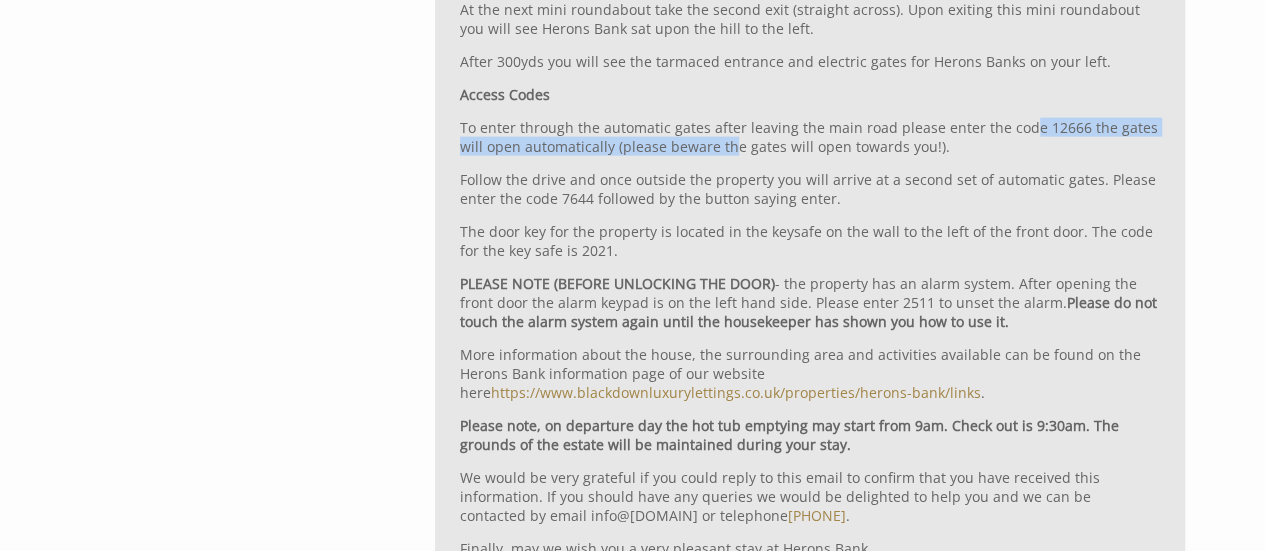 drag, startPoint x: 1019, startPoint y: 106, endPoint x: 740, endPoint y: 138, distance: 280.82913 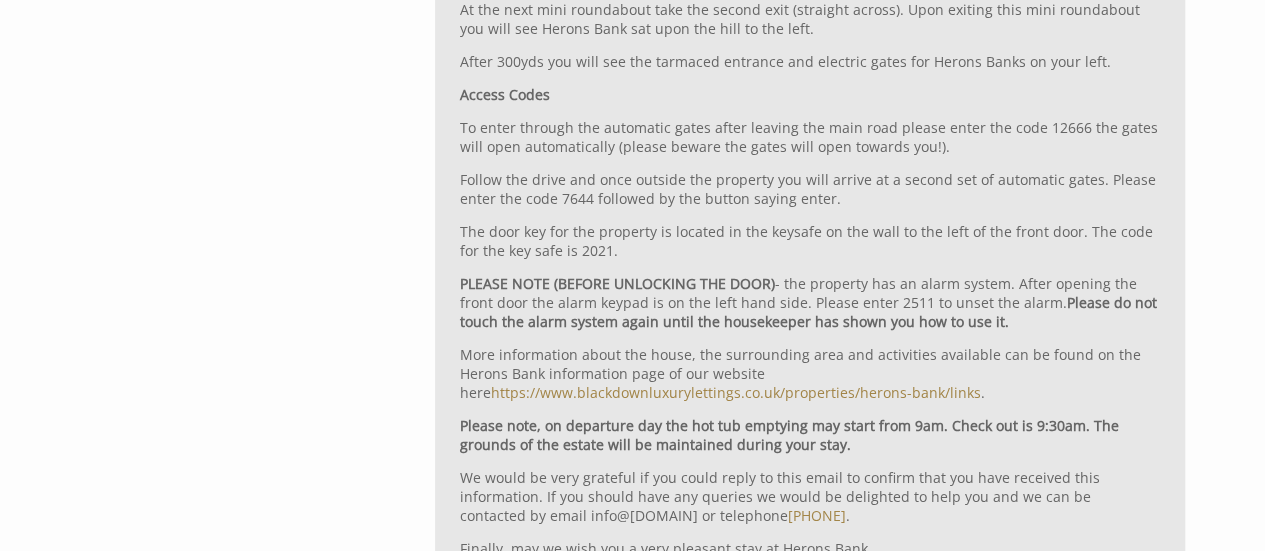 click on "To enter through the automatic gates after leaving the main road please enter the code 12666 the gates will open automatically (please beware the gates will open towards you!)." at bounding box center [810, 137] 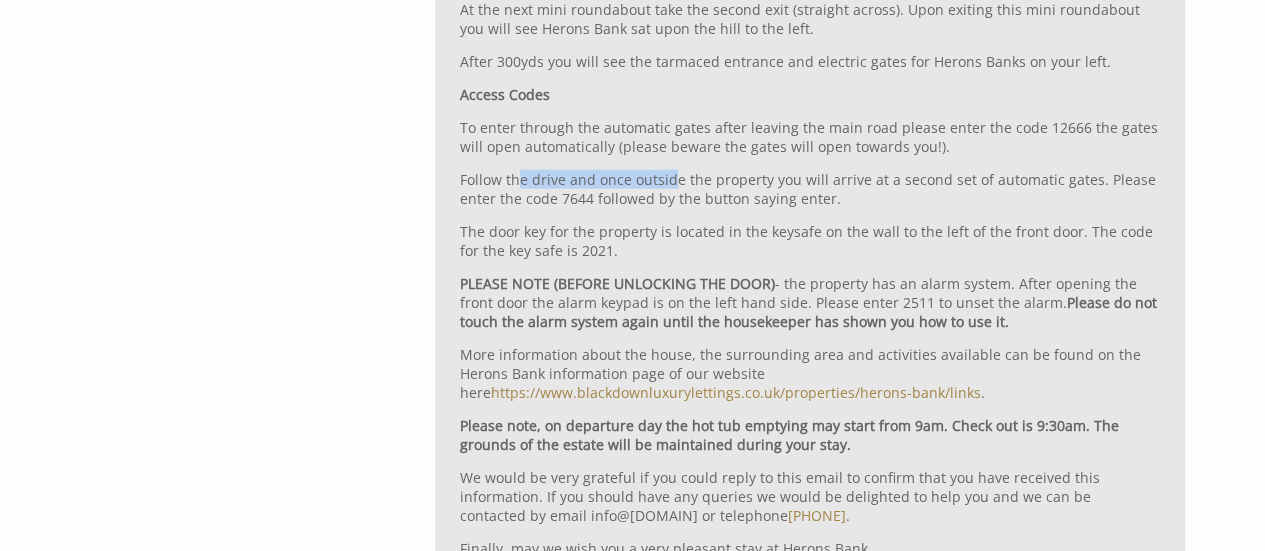 drag, startPoint x: 522, startPoint y: 163, endPoint x: 672, endPoint y: 163, distance: 150 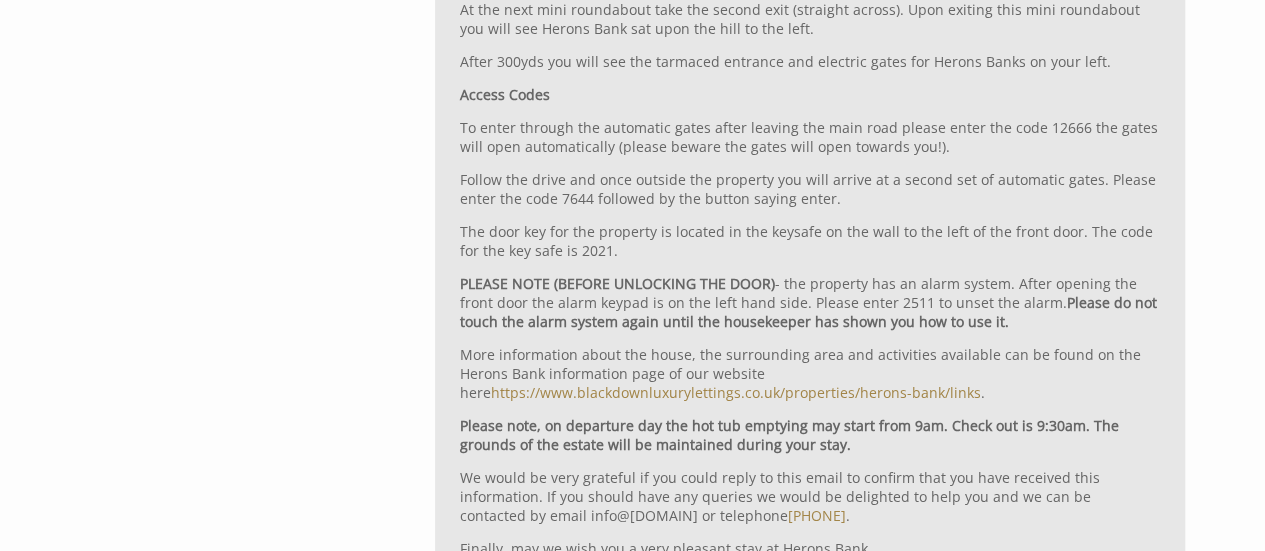 click on "Follow the drive and once outside the property you will arrive at a second set of automatic gates. Please enter the code 7644 followed by the button saying enter." at bounding box center (810, 189) 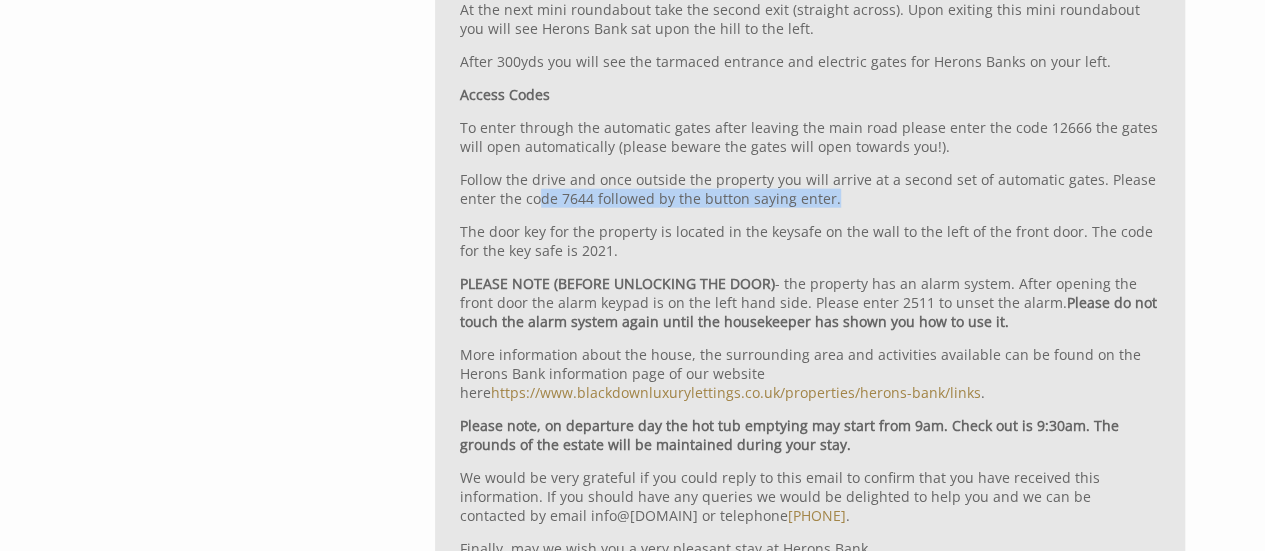 drag, startPoint x: 660, startPoint y: 188, endPoint x: 857, endPoint y: 173, distance: 197.57024 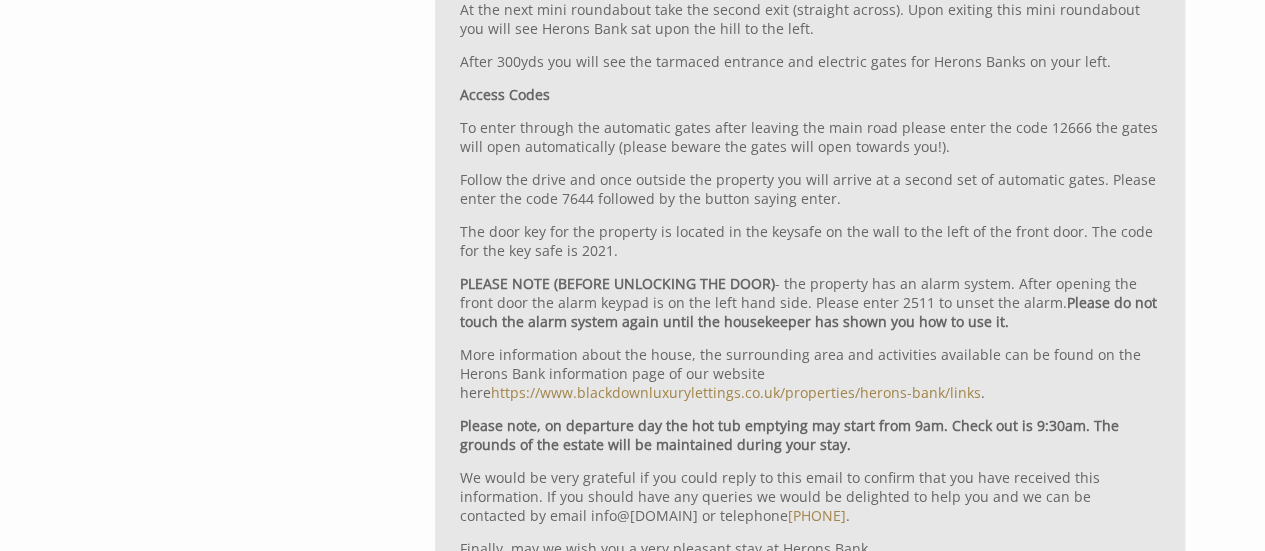 click on "The door key for the property is located in the keysafe on the wall to the left of the front door. The code for the key safe is 2021." at bounding box center [810, 241] 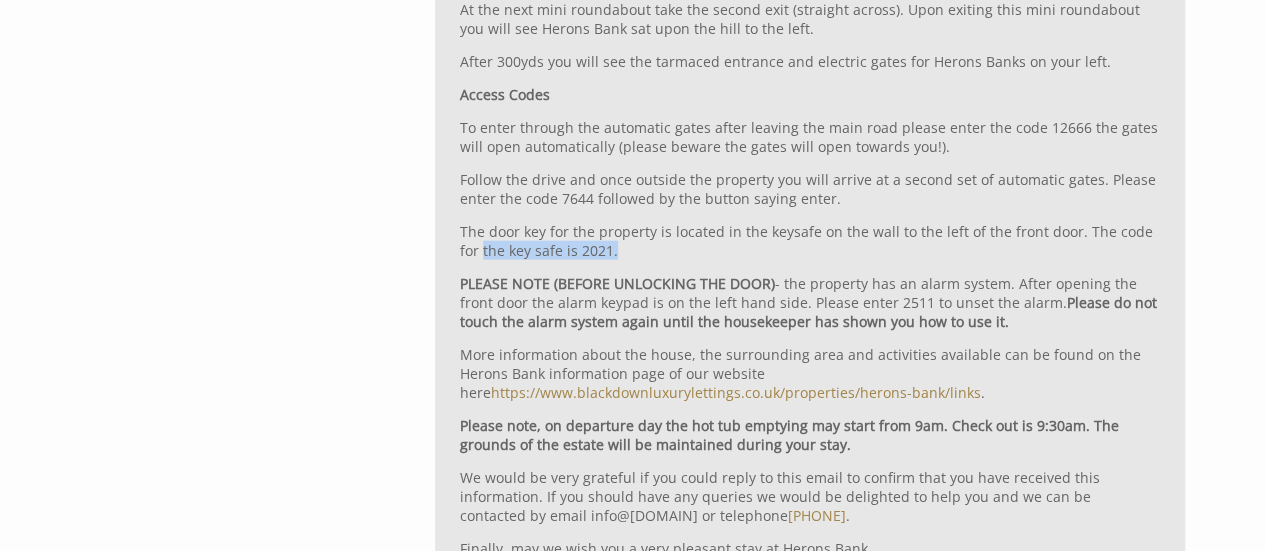 drag, startPoint x: 712, startPoint y: 239, endPoint x: 460, endPoint y: 233, distance: 252.07141 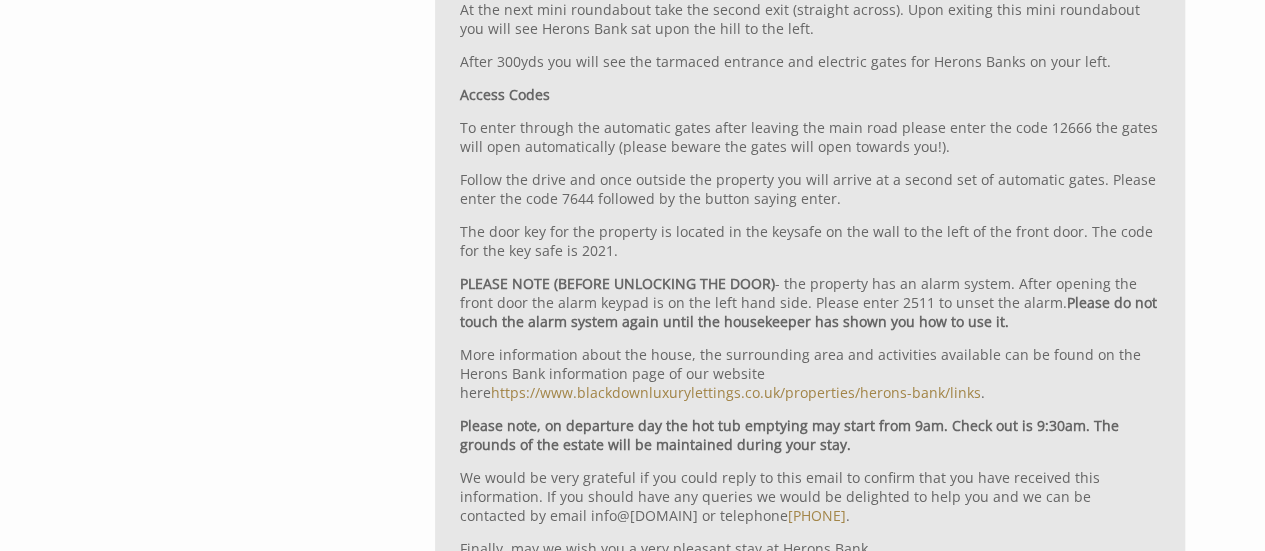 click on "Please do not touch the alarm system again until the housekeeper has shown you how to use it." at bounding box center [808, 312] 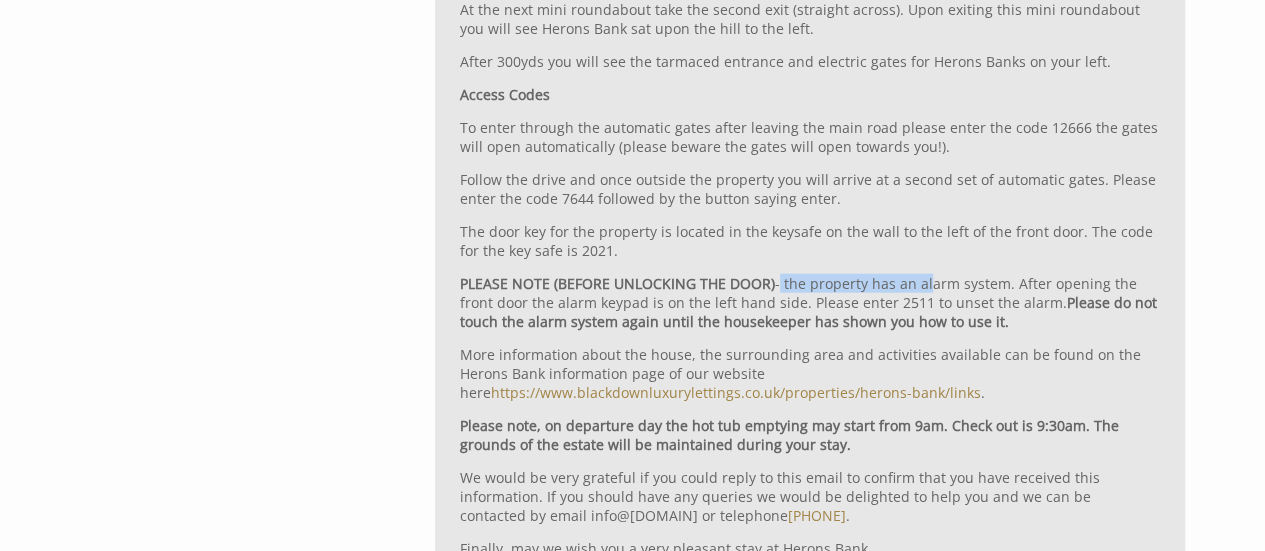 drag, startPoint x: 772, startPoint y: 266, endPoint x: 918, endPoint y: 273, distance: 146.16771 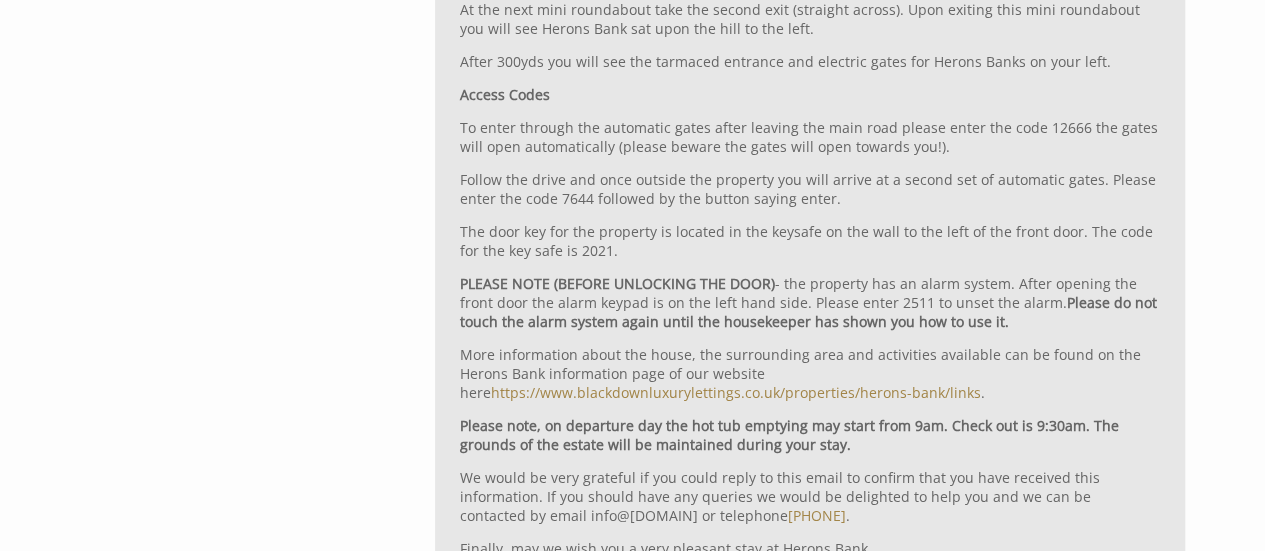 click on "Please do not touch the alarm system again until the housekeeper has shown you how to use it." at bounding box center [808, 312] 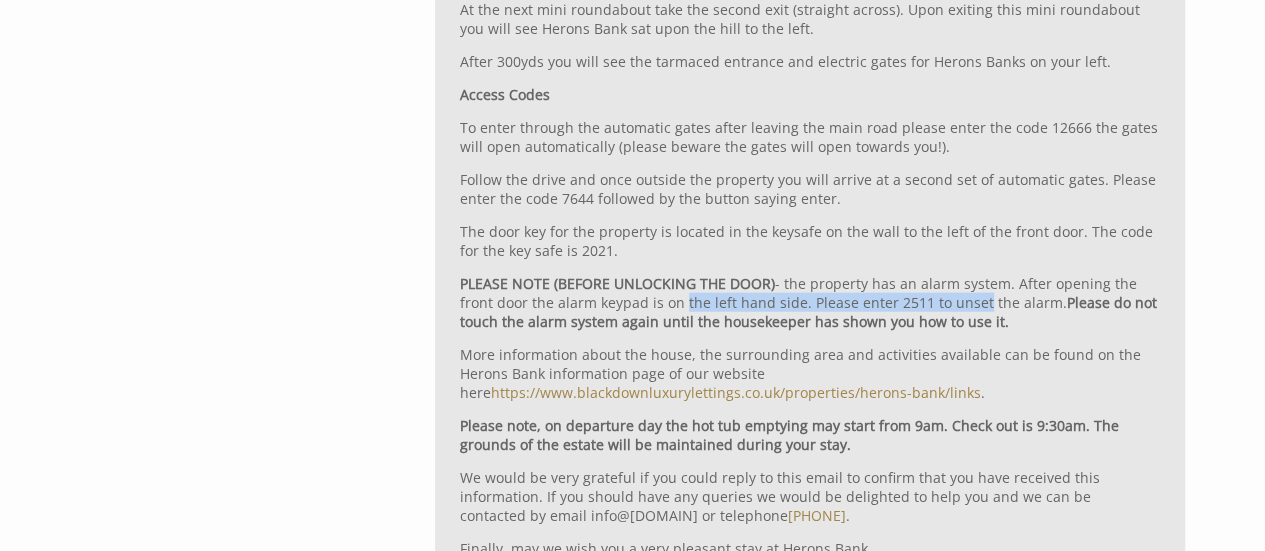 drag, startPoint x: 640, startPoint y: 289, endPoint x: 937, endPoint y: 279, distance: 297.1683 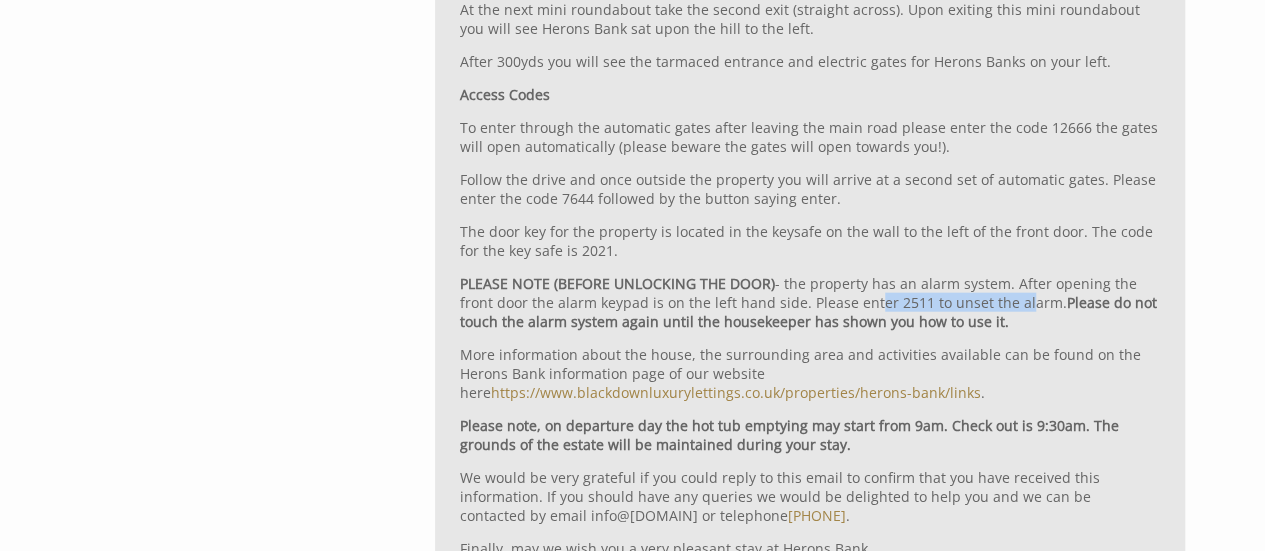 drag, startPoint x: 826, startPoint y: 286, endPoint x: 979, endPoint y: 287, distance: 153.00327 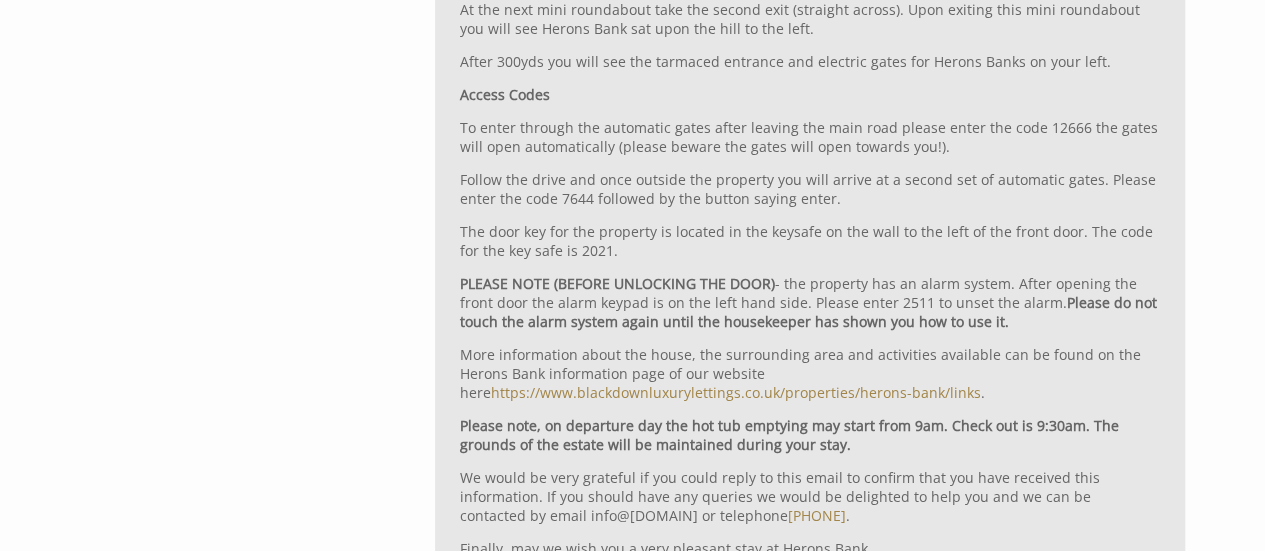 click on "PLEASE NOTE (BEFORE UNLOCKING THE DOOR)  - the property has an alarm system. After opening the front door the alarm keypad is on the left hand side. Please enter 2511 to unset the alarm.  Please do not touch the alarm system again until the housekeeper has shown you how to use it." at bounding box center [810, 302] 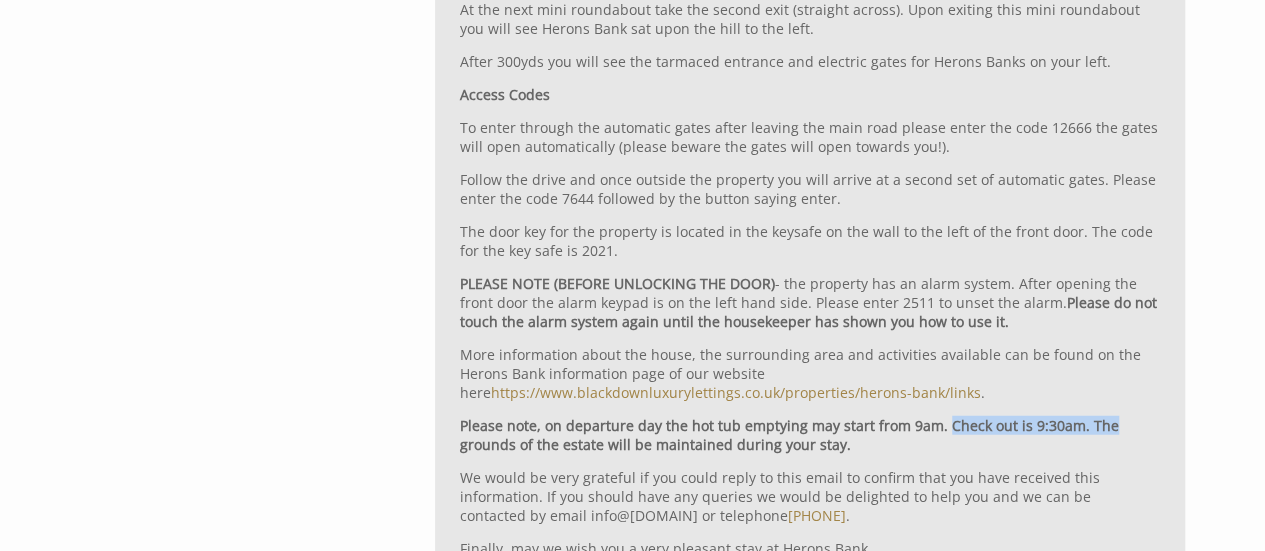 drag, startPoint x: 936, startPoint y: 407, endPoint x: 1098, endPoint y: 395, distance: 162.44383 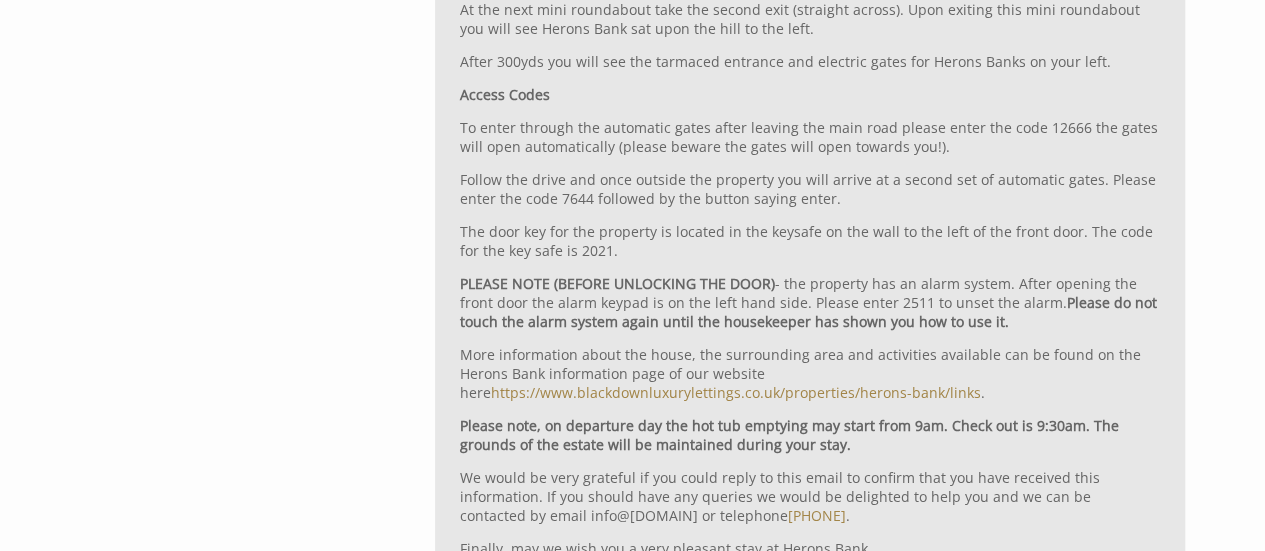 click on "Please note, on departure day the hot tub emptying may start from 9am. Check out is 9:30am. The grounds of the estate will be maintained during your stay." at bounding box center [789, 435] 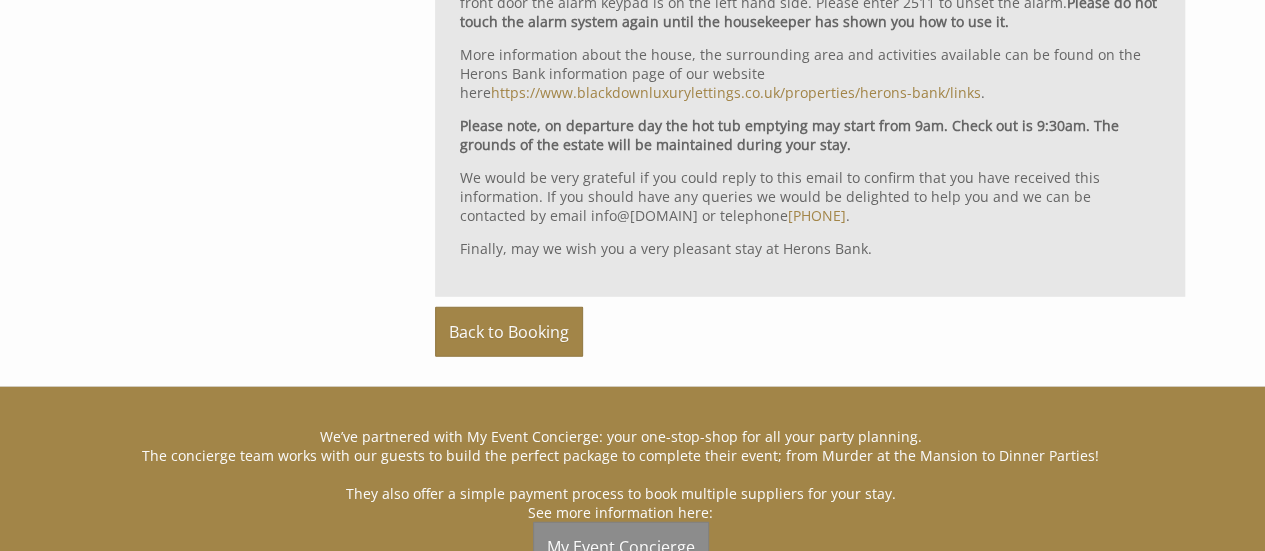 scroll, scrollTop: 2491, scrollLeft: 0, axis: vertical 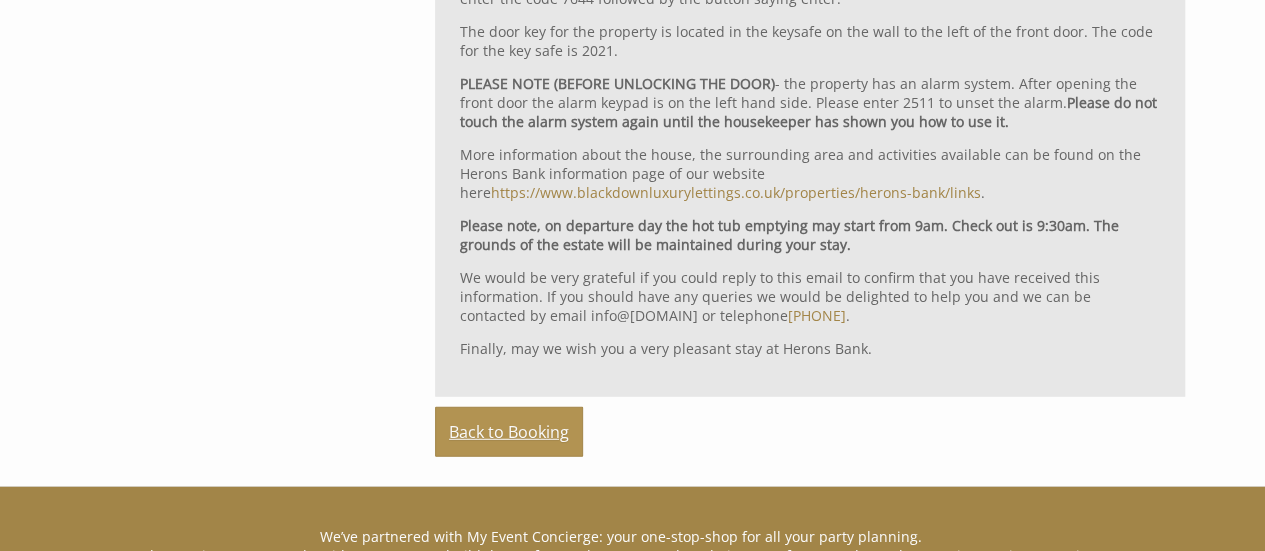 click on "Back to Booking" at bounding box center (509, 432) 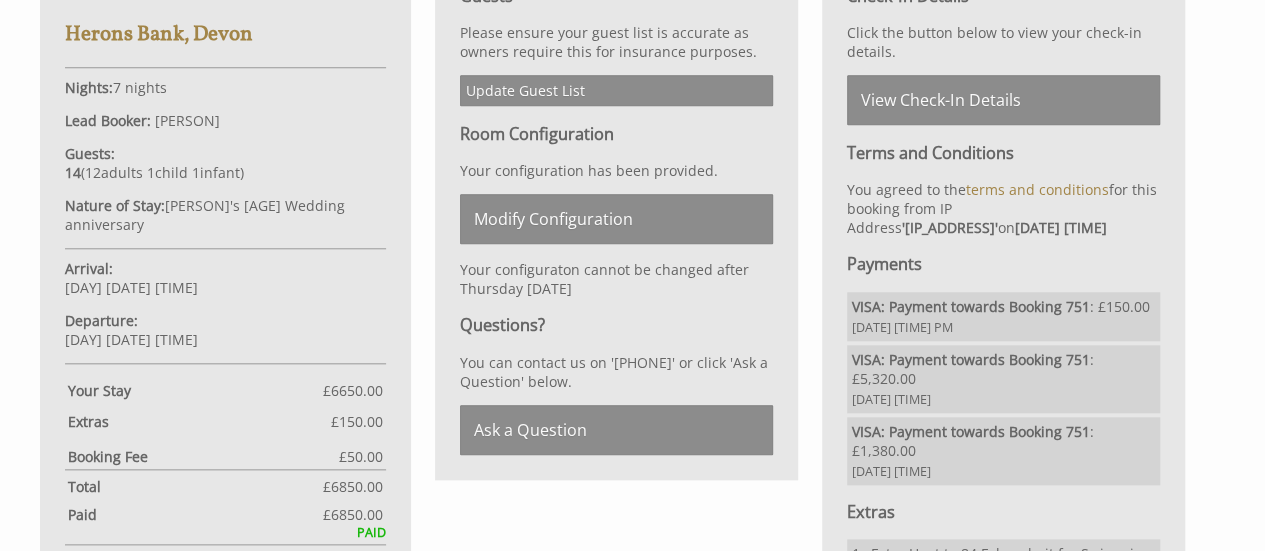 scroll, scrollTop: 1100, scrollLeft: 0, axis: vertical 